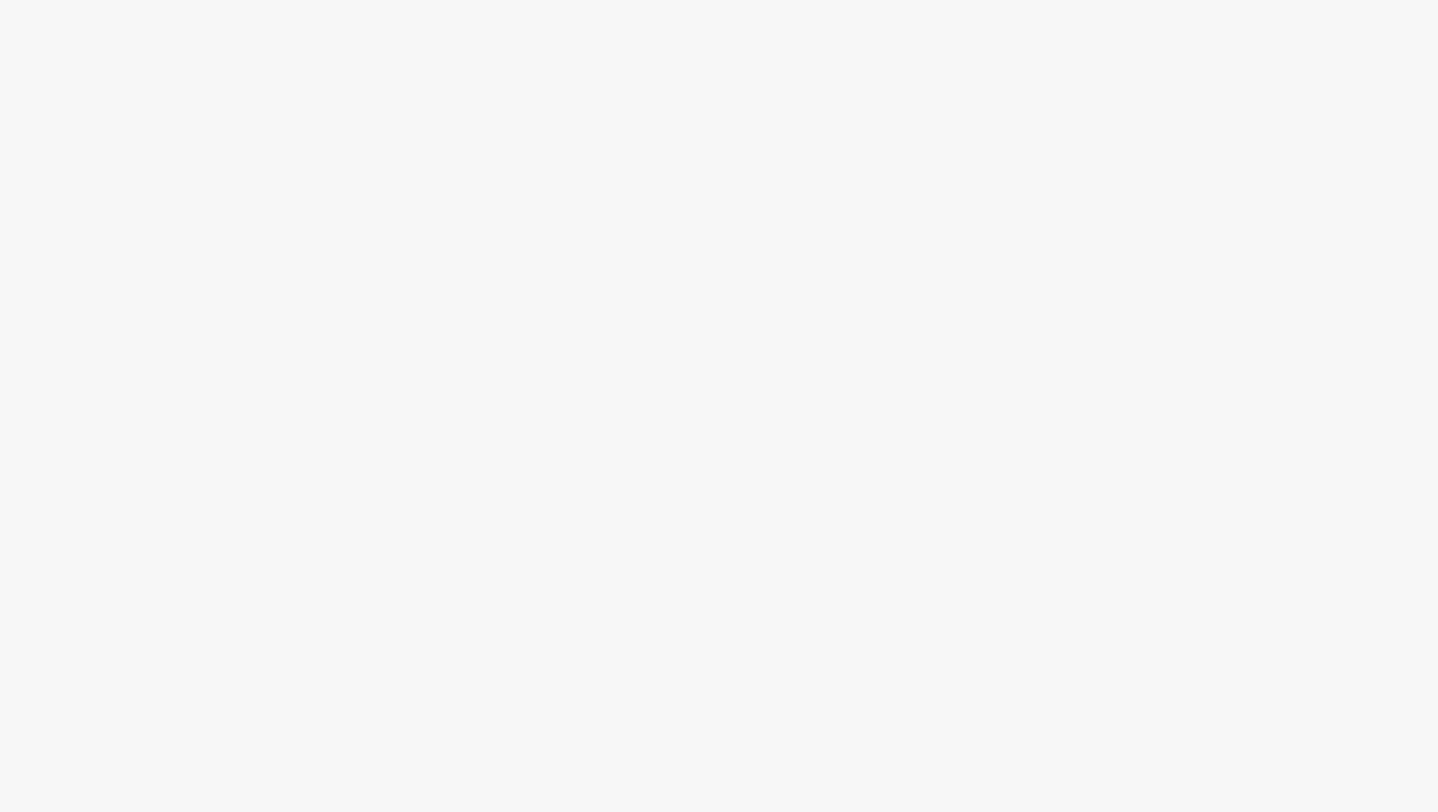 scroll, scrollTop: 0, scrollLeft: 0, axis: both 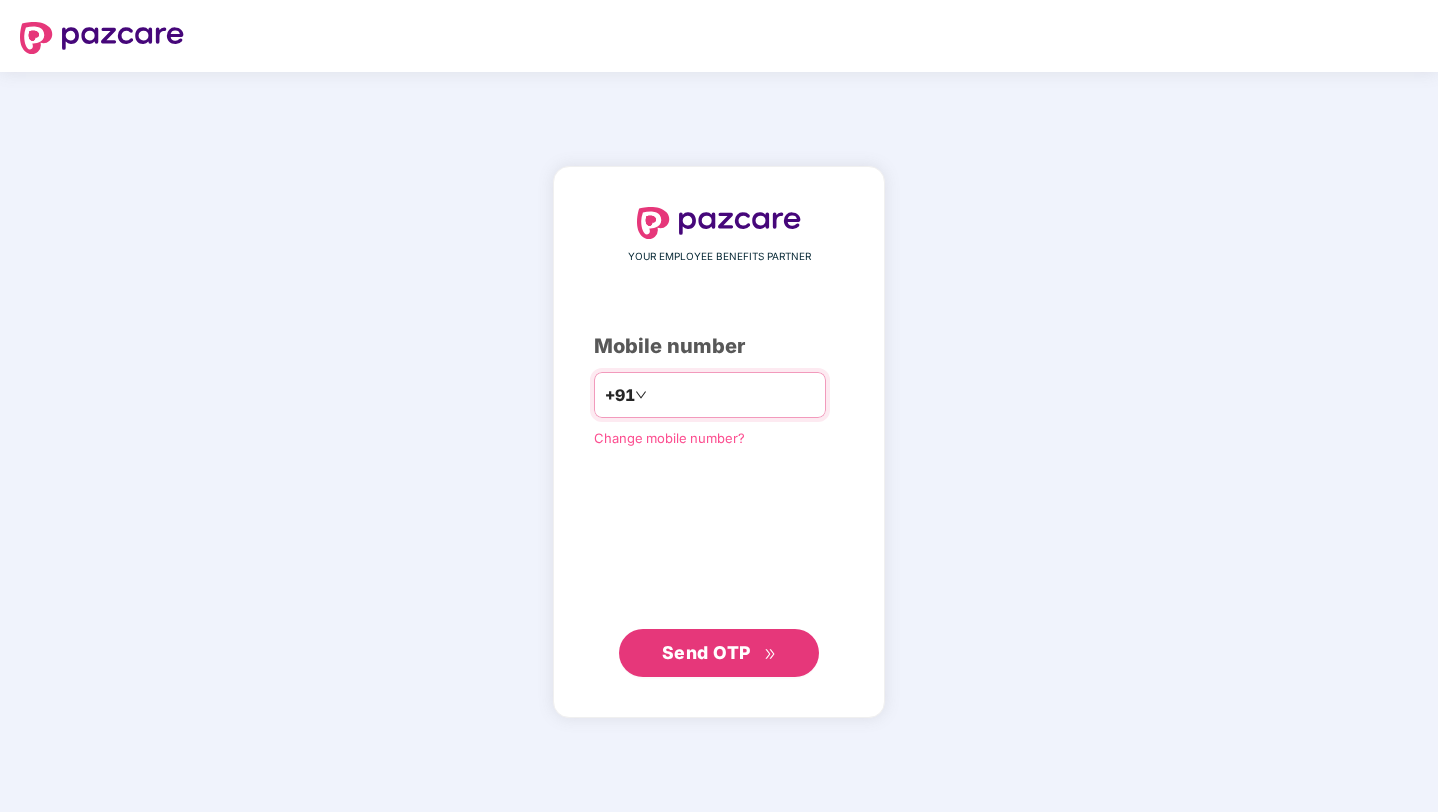 type on "**********" 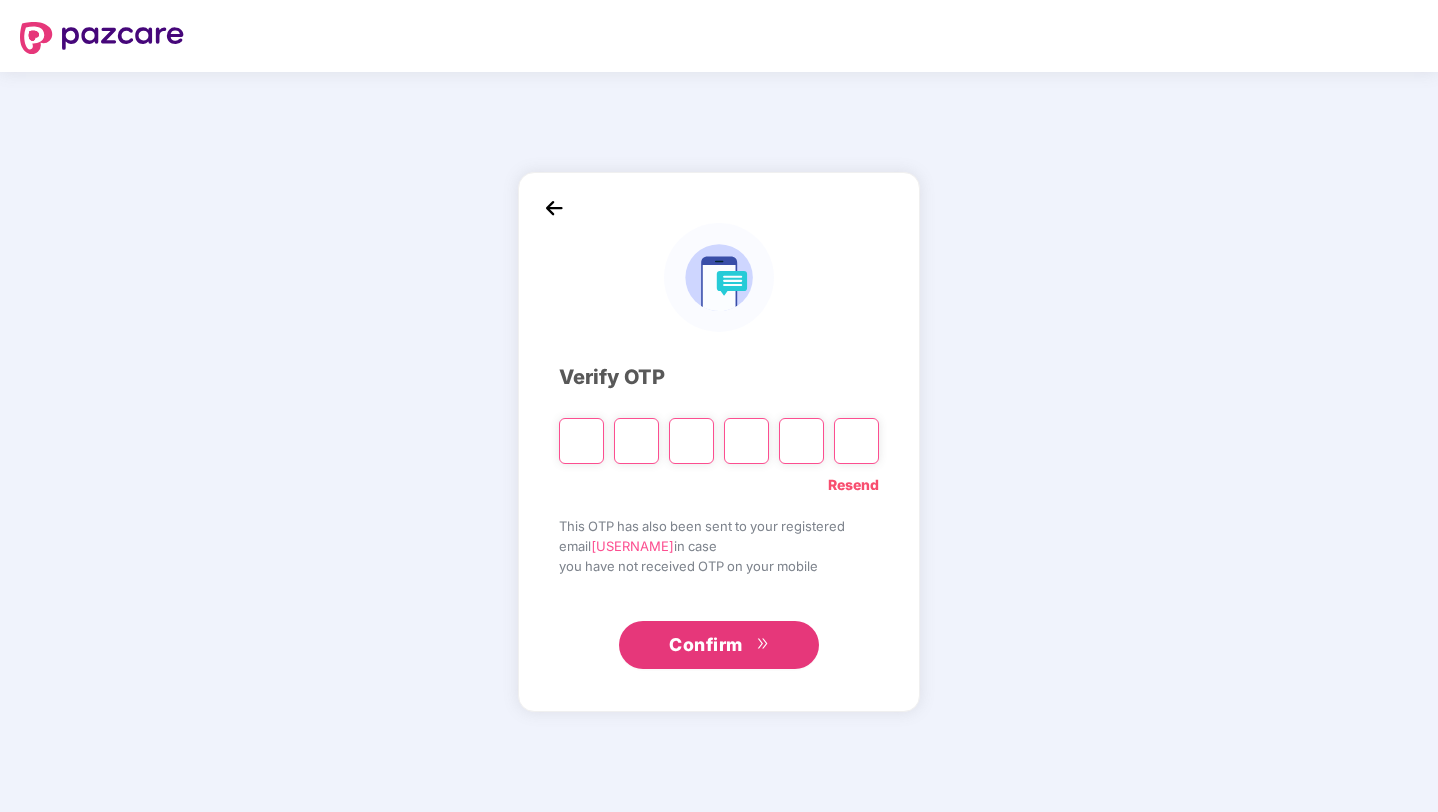 type on "*" 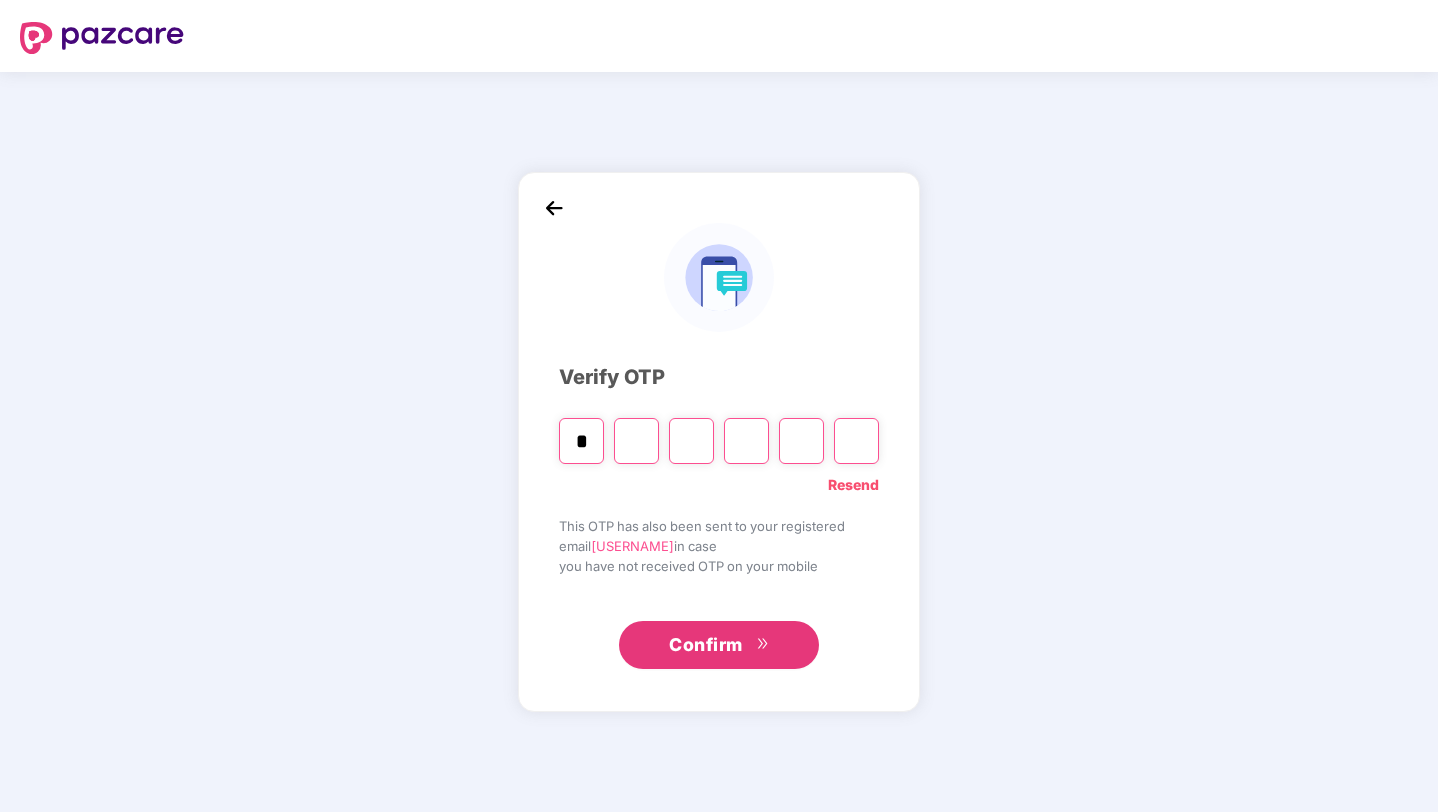 type on "*" 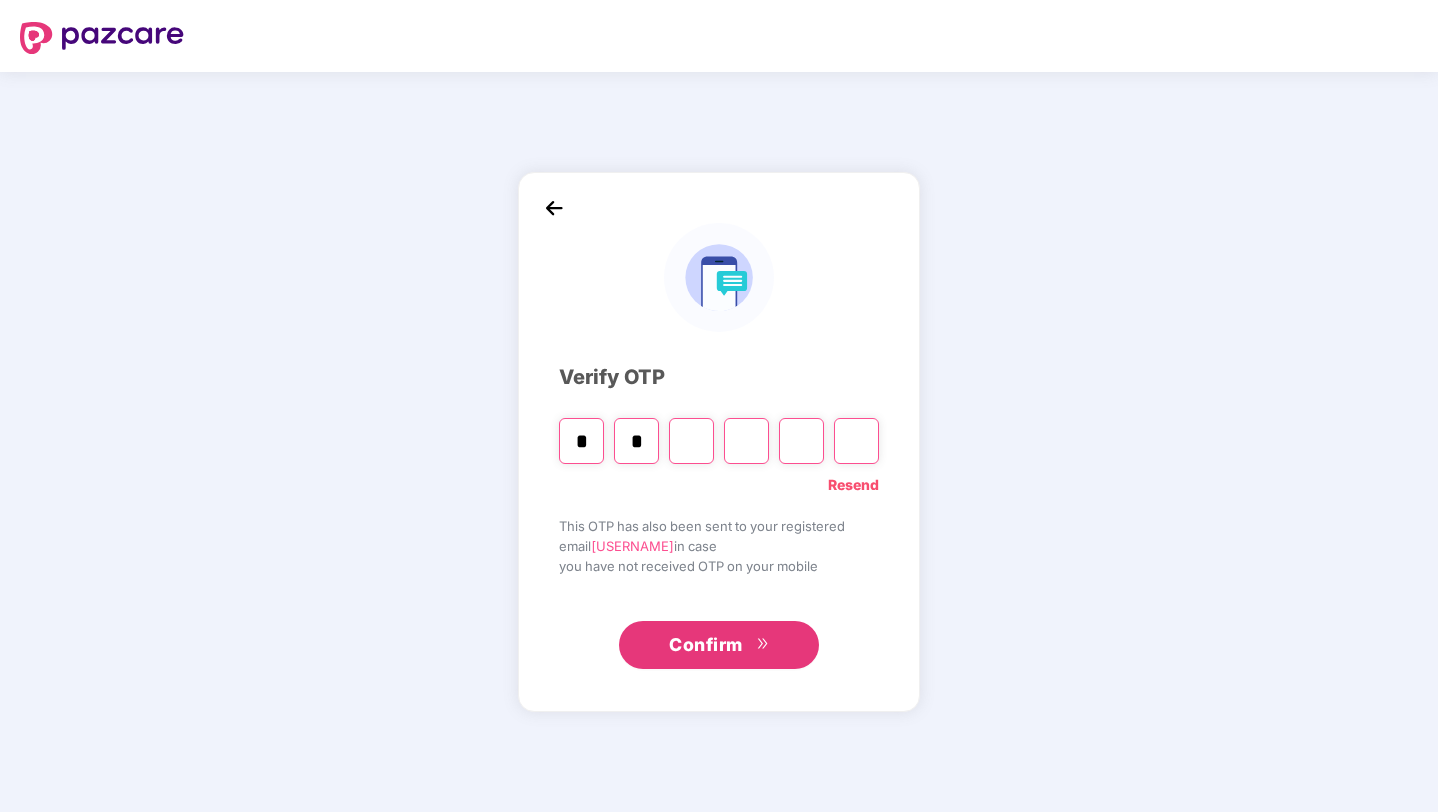type on "*" 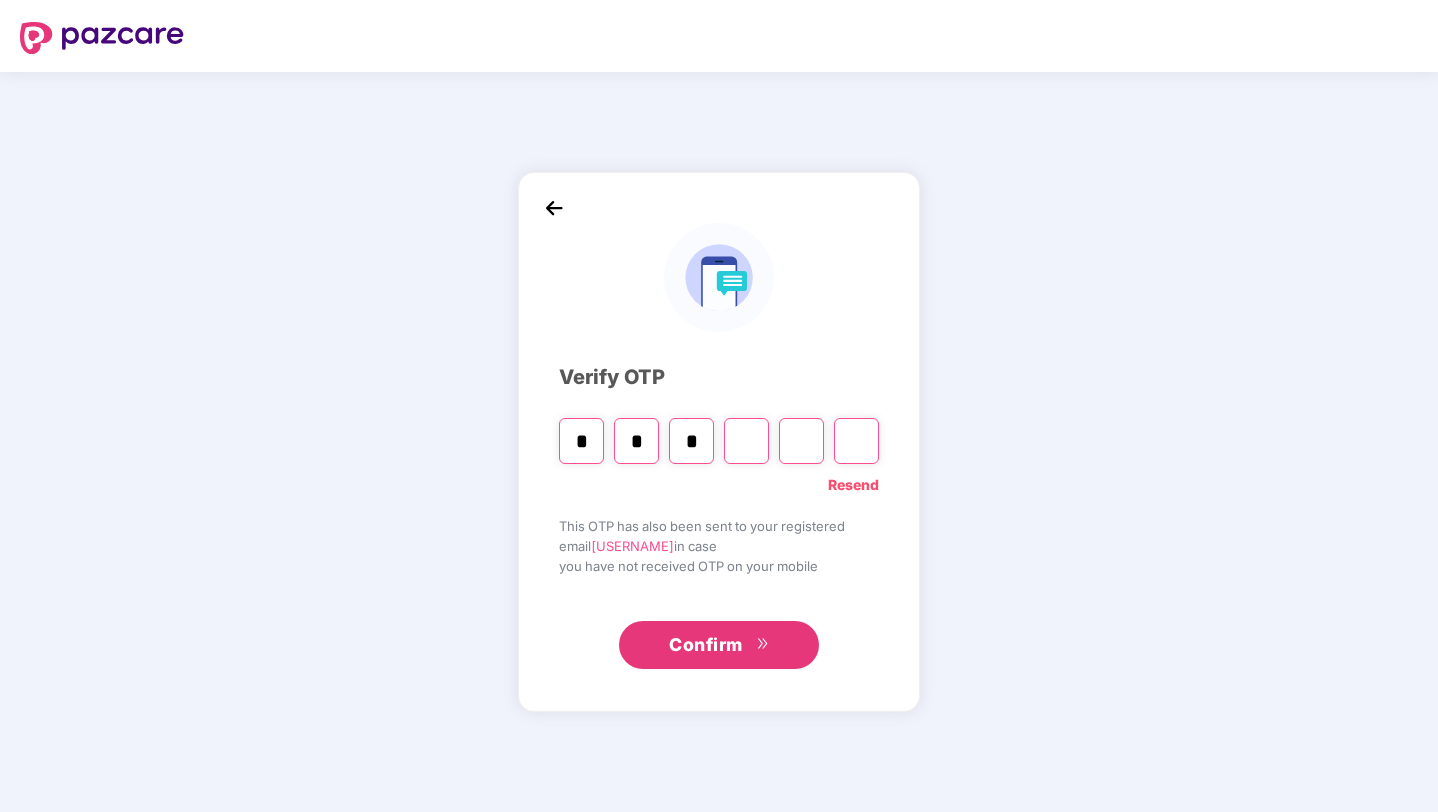 type on "*" 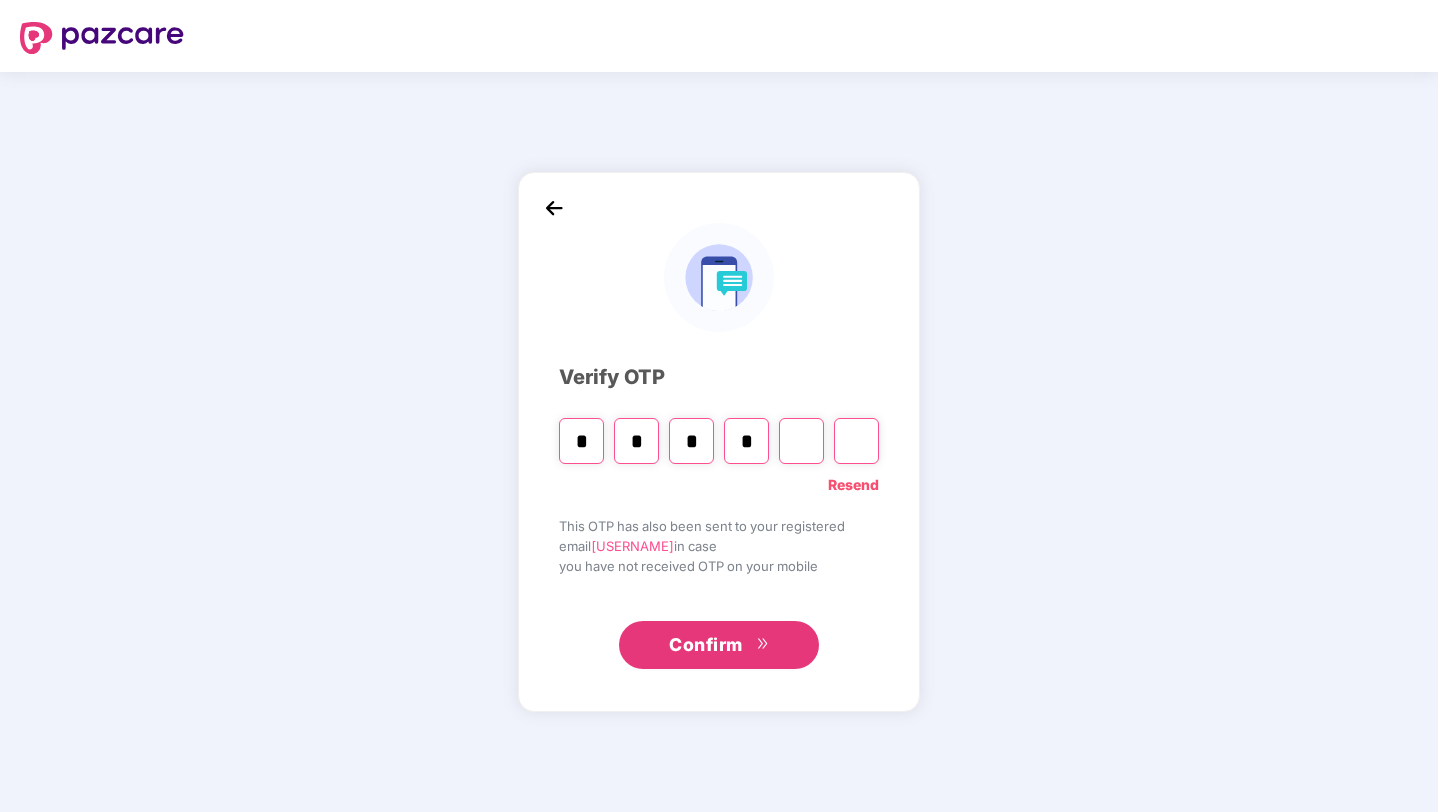 type on "*" 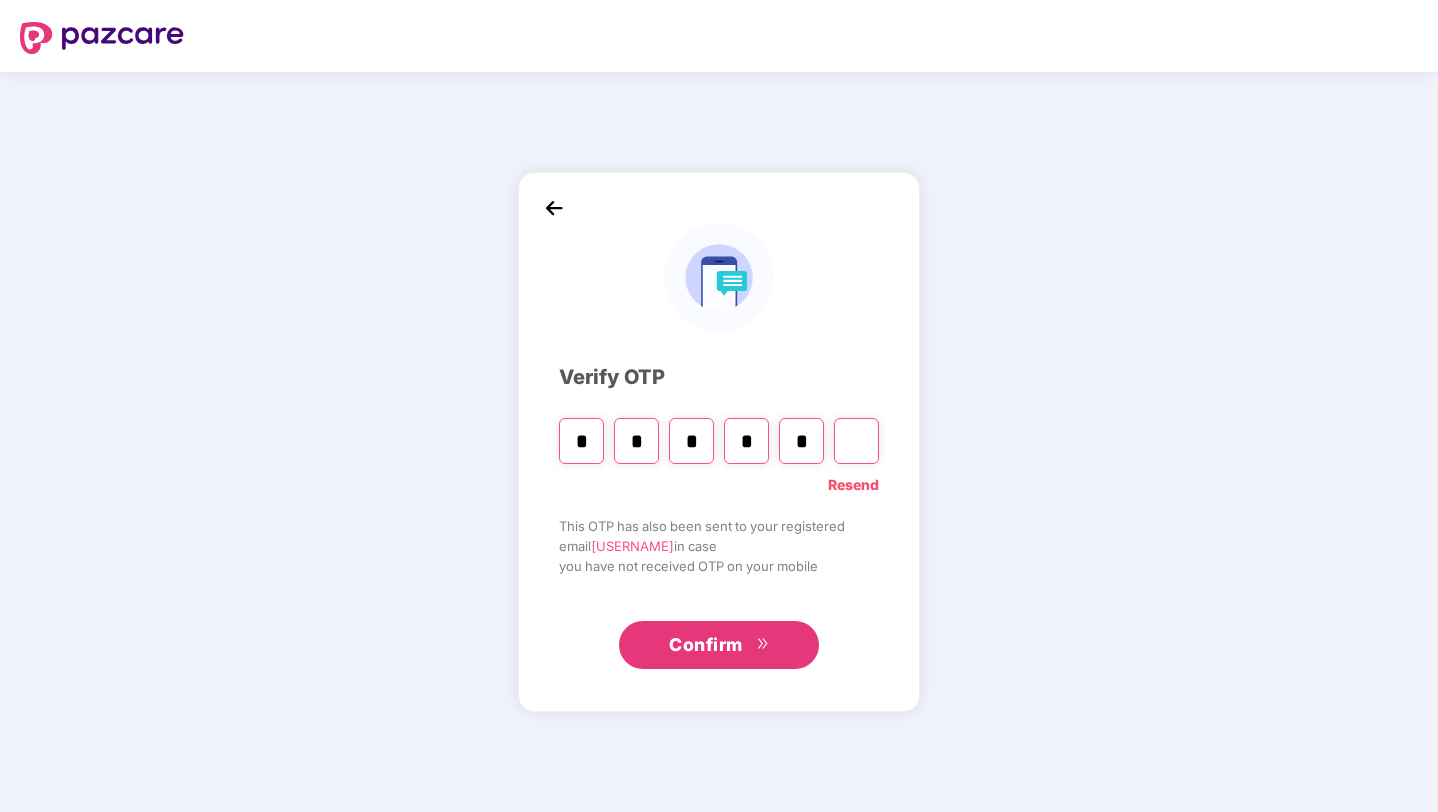 type on "*" 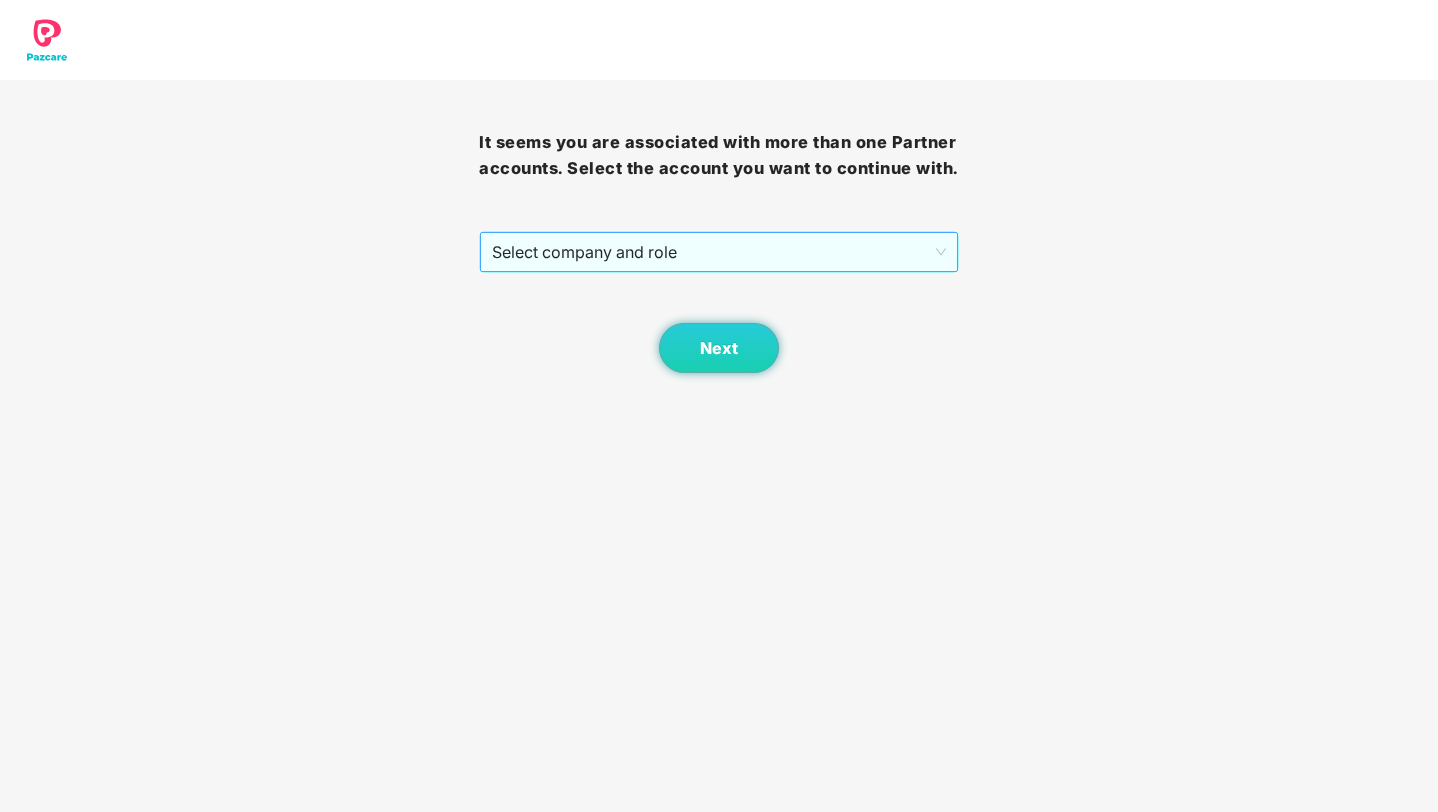 click on "Select company and role" at bounding box center (718, 252) 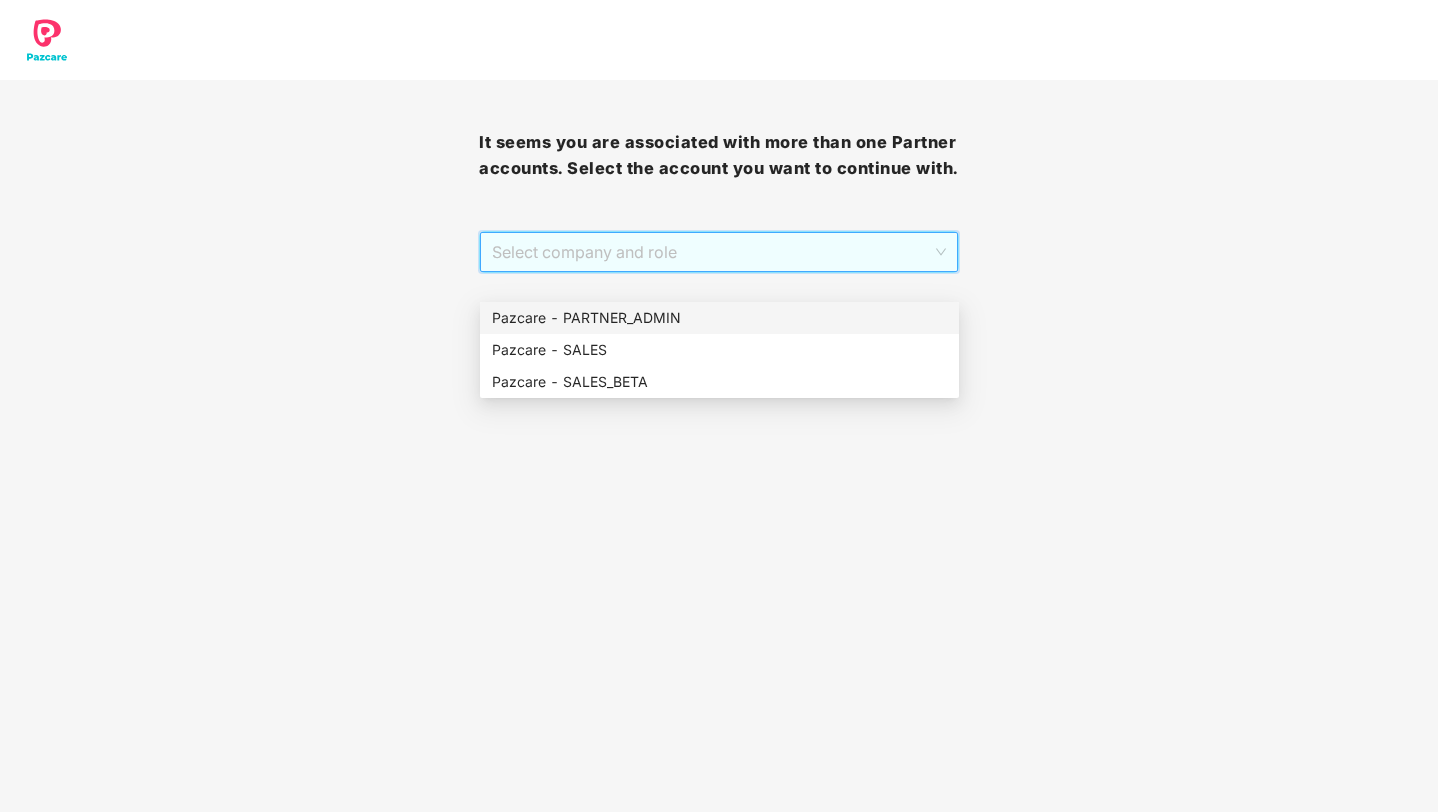 click on "Pazcare - PARTNER_ADMIN" at bounding box center (719, 318) 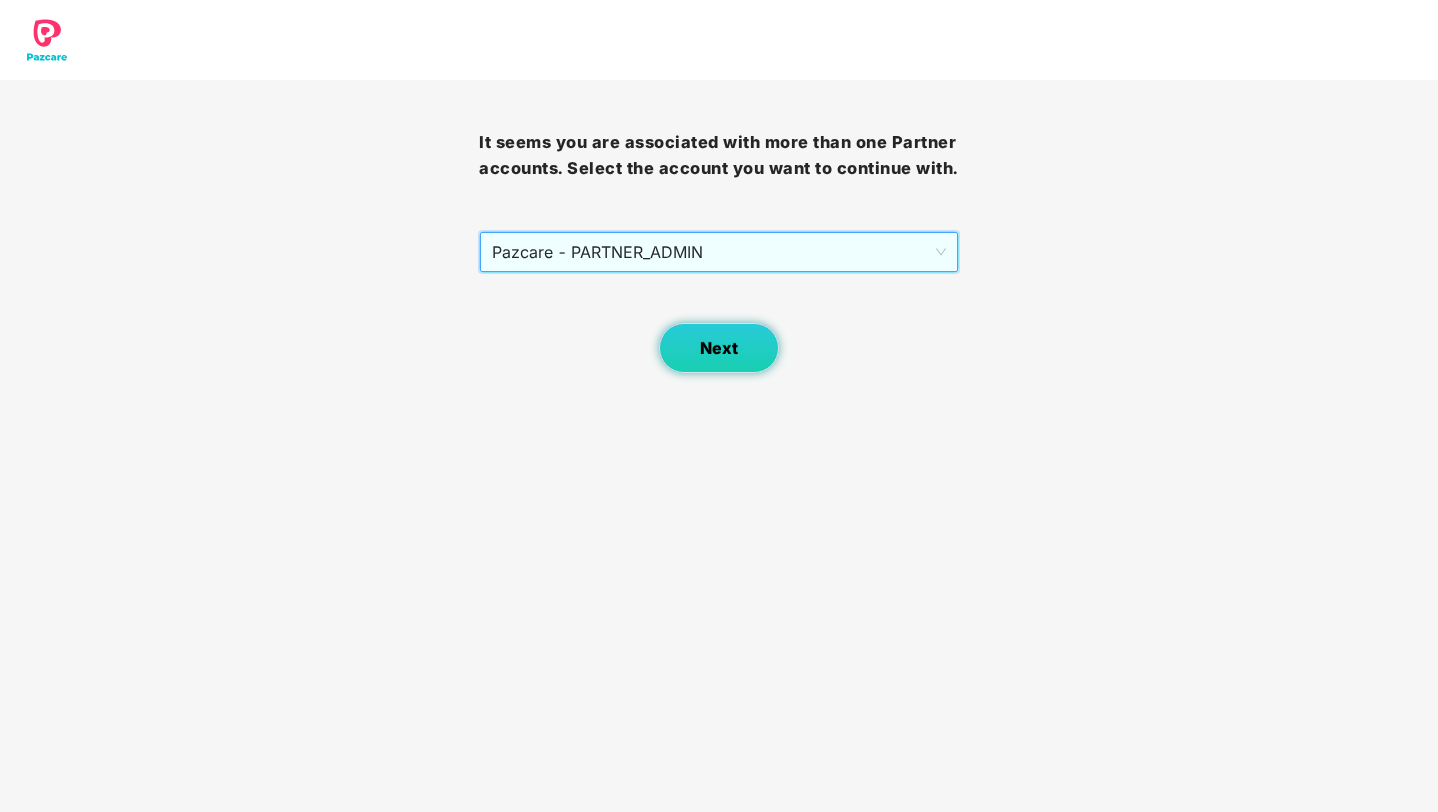 click on "Next" at bounding box center [719, 348] 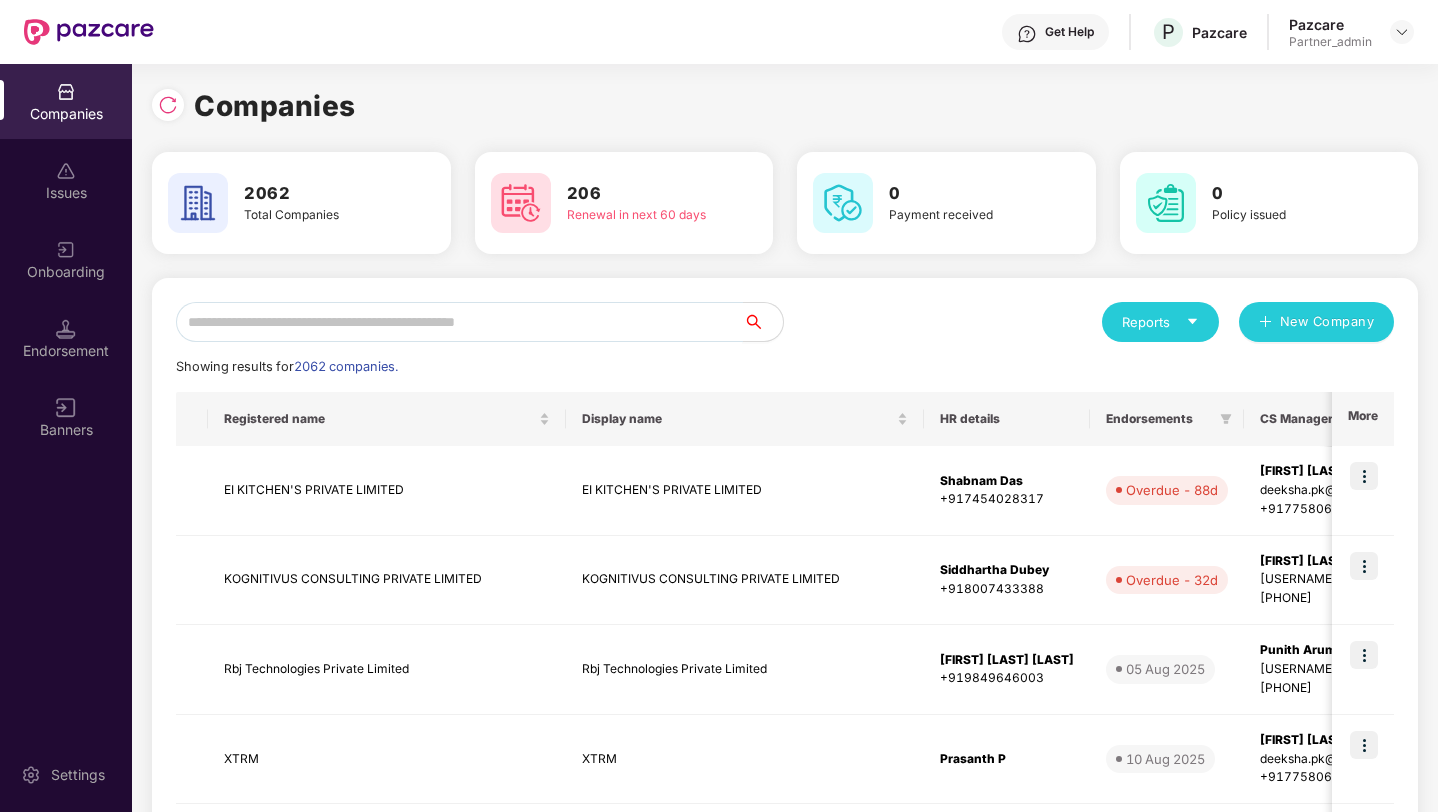click at bounding box center (459, 322) 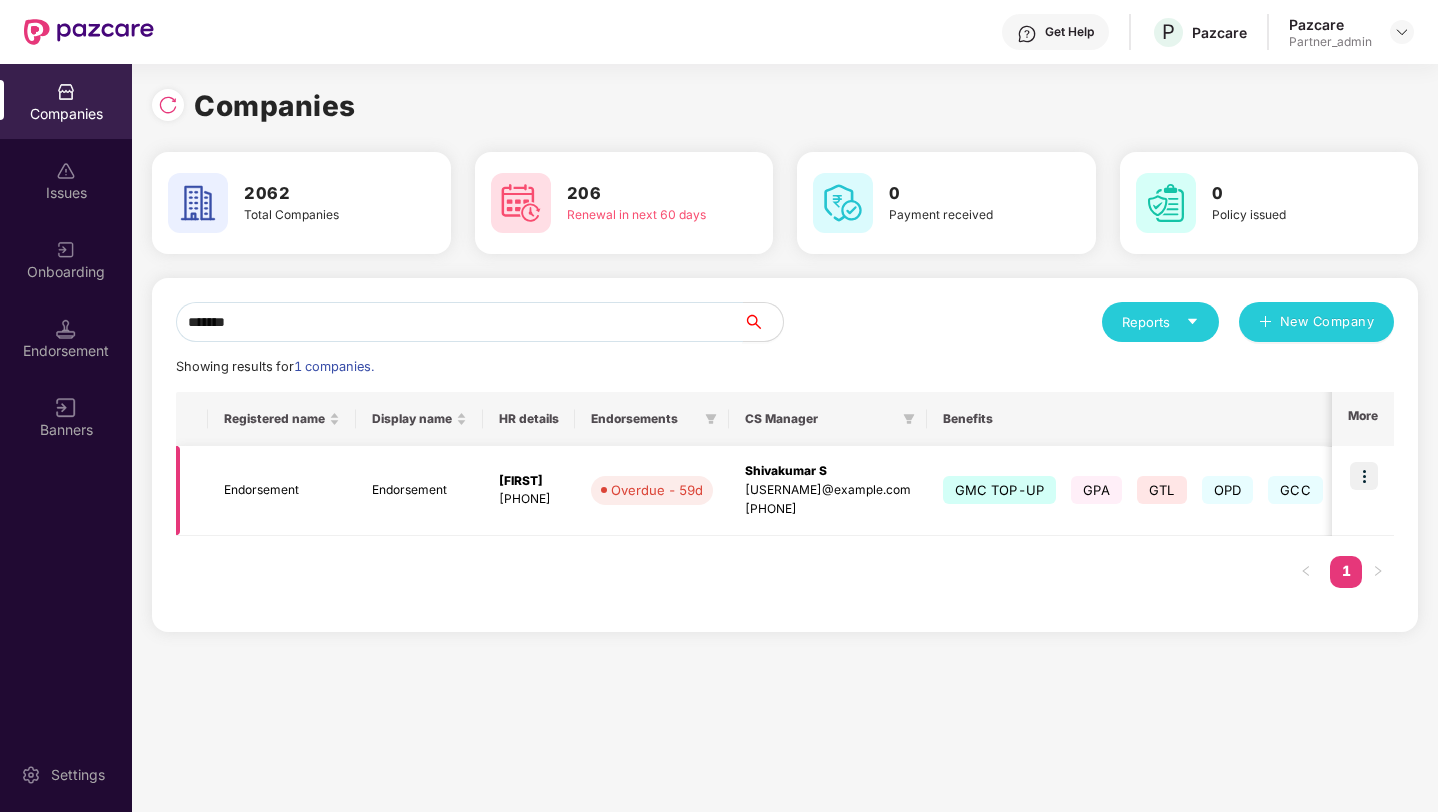 type on "*******" 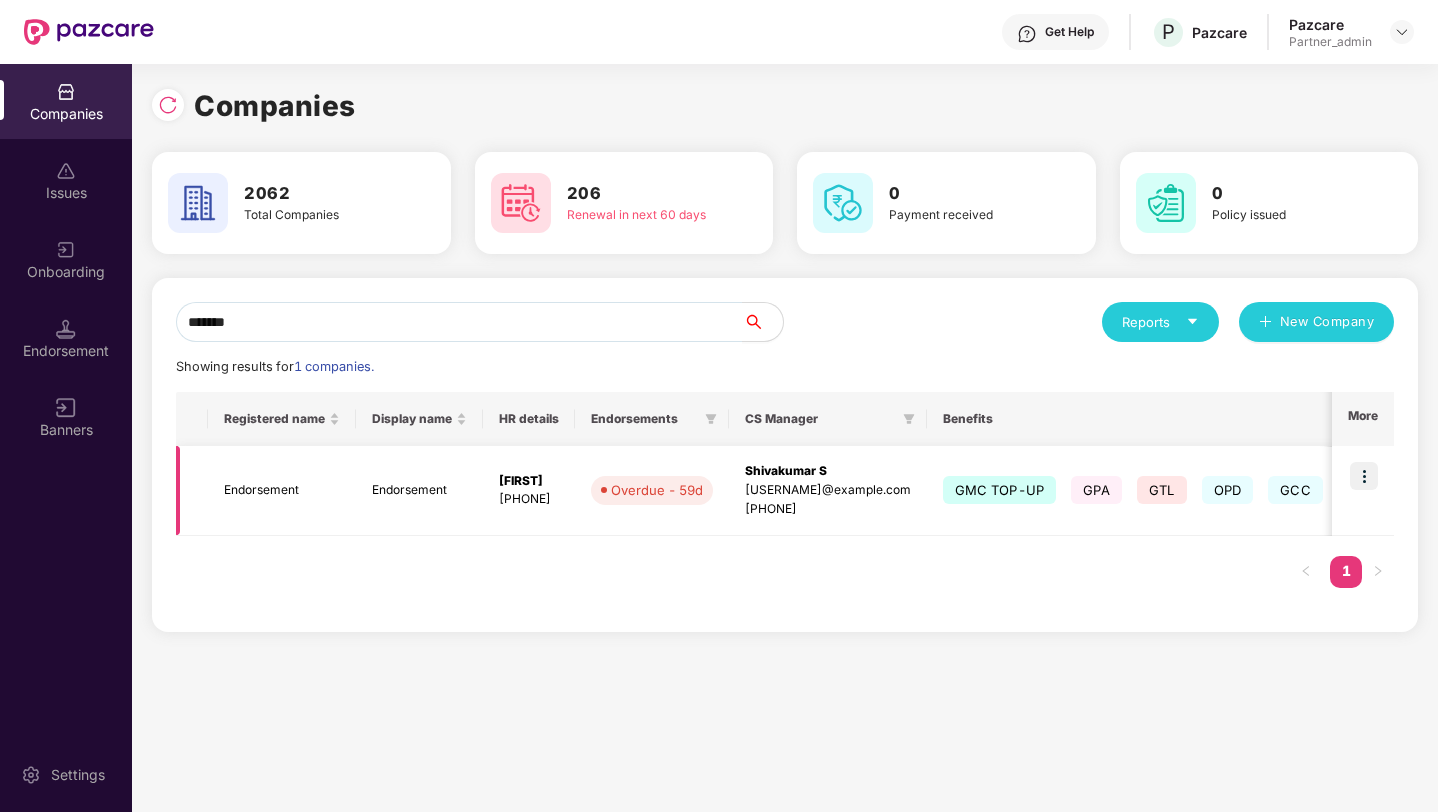 click at bounding box center [1364, 476] 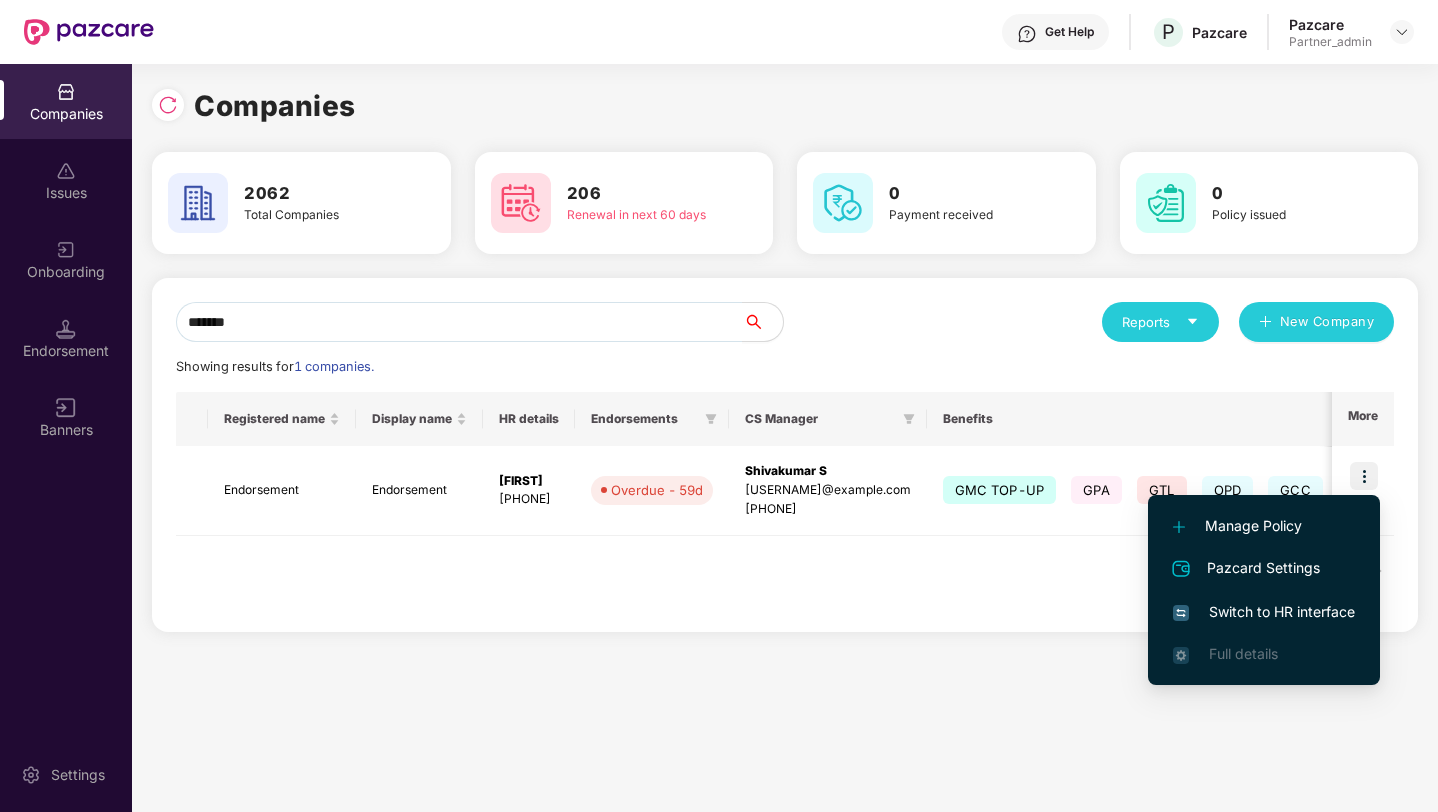 click on "Switch to HR interface" at bounding box center [1264, 612] 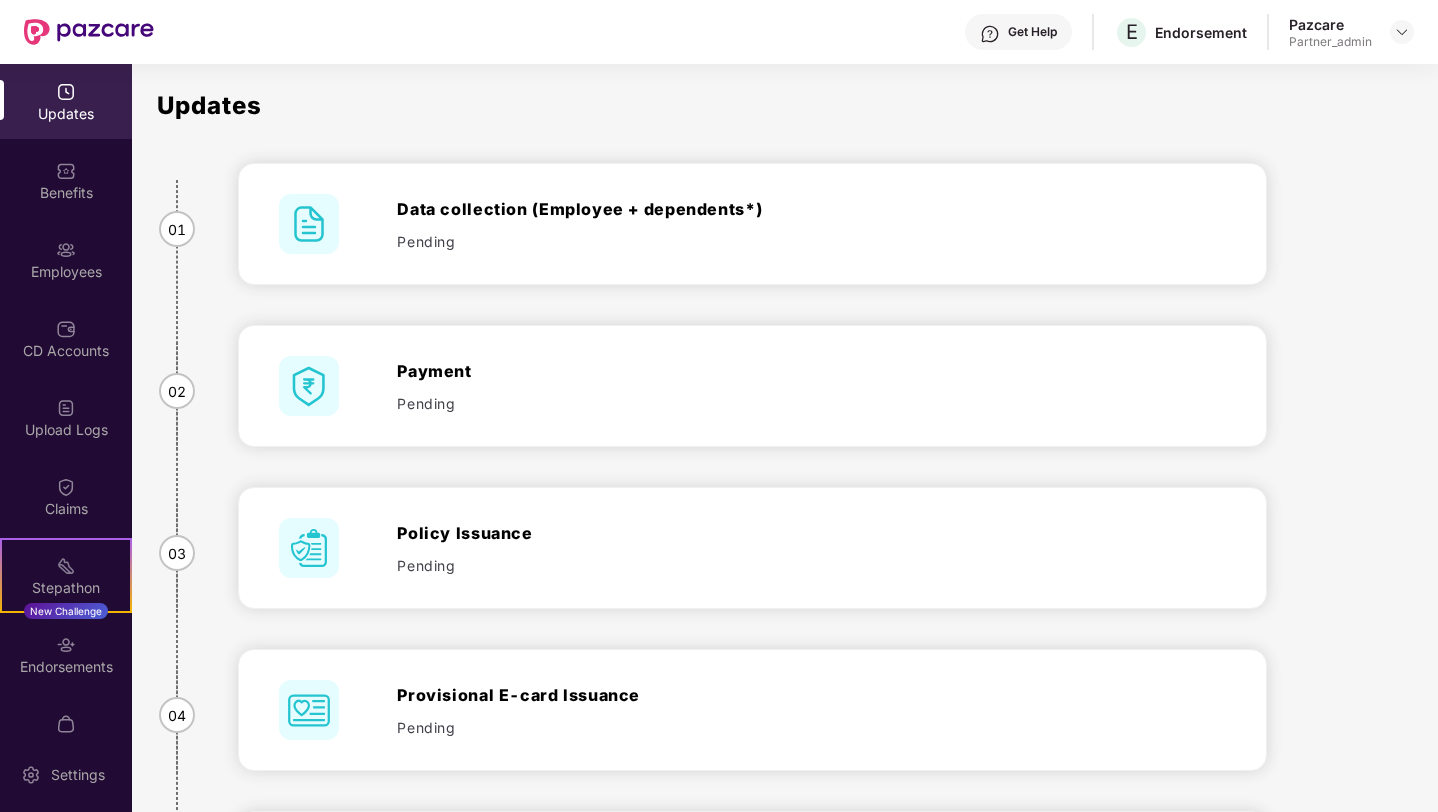 click at bounding box center (66, 250) 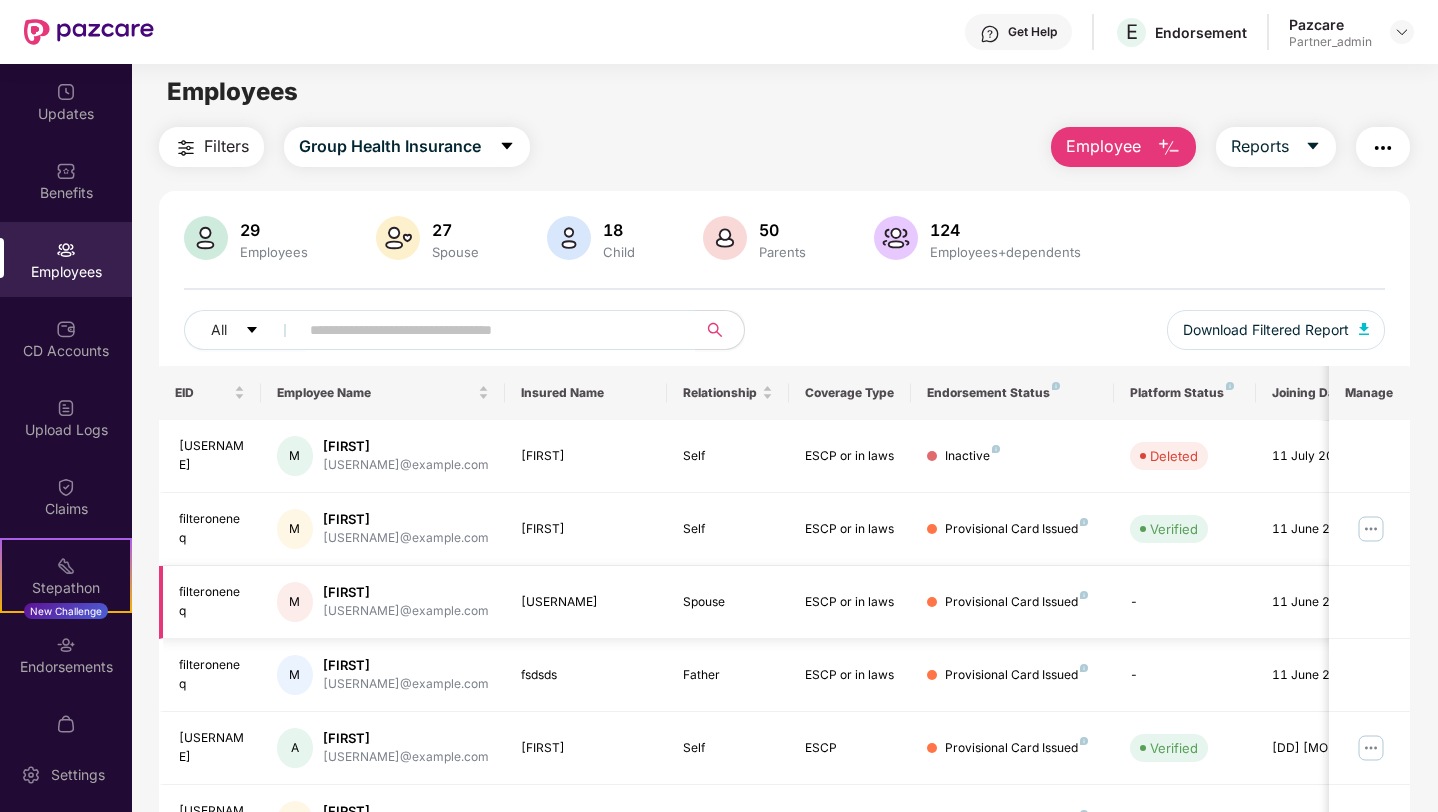 scroll, scrollTop: 0, scrollLeft: 0, axis: both 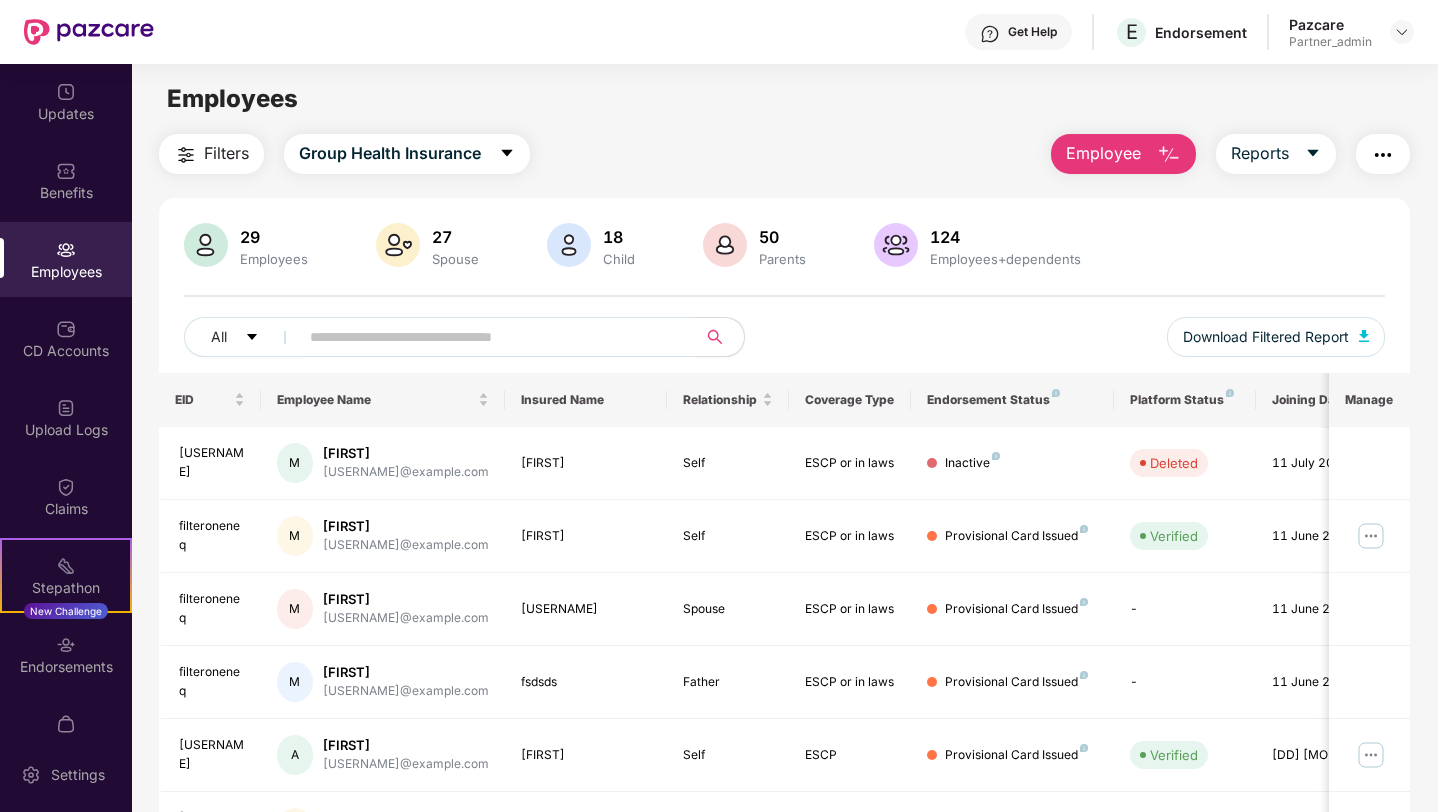click on "Filters Group Health Insurance Employee  Reports 29 Employees 27 Spouse 18 Child 50 Parents 124 Employees+dependents All Download Filtered Report EID Employee Name Insured Name Relationship Coverage Type Endorsement Status Platform Status Joining Date Manage                   tedsdas M [FIRST]   [USERNAME]@example.com [FIRST]  Self ESCP or in laws Inactive Deleted 11 July 2025 filteroneneq M [FIRST]   [USERNAME]@example.com [FIRST]  Self ESCP or in laws Provisional Card Issued Verified 11 June 2025 filteroneneq M [FIRST]   [USERNAME]@example.com sapsosp  Spouse ESCP or in laws Provisional Card Issued - 11 June 2025 filteroneneq M [FIRST]   [USERNAME]@example.com fsdsds  Father ESCP or in laws Provisional Card Issued - 11 June 2025 pararar A [FIRST]   [USERNAME]@example.com [FIRST]  Self ESCP Provisional Card Issued Verified 05 June 2025 pararar A [FIRST]   [USERNAME]@example.com spspsp  Spouse ESCP Provisional Card Issued - 05 June 2025 claimtesttt M [FIRST]   [USERNAME]@example.com Self ESCP M" at bounding box center (784, 681) 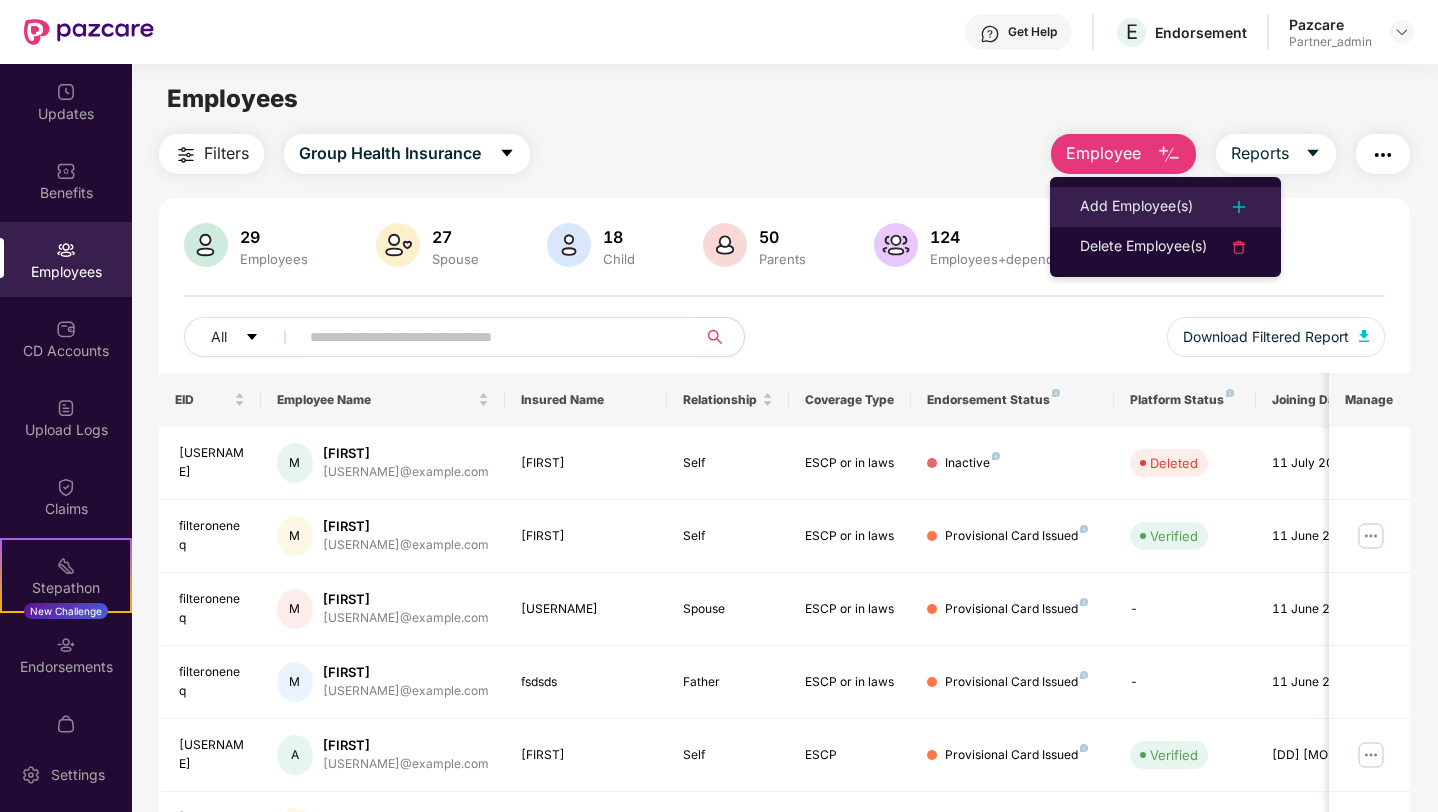 click on "Add Employee(s)" at bounding box center (1136, 207) 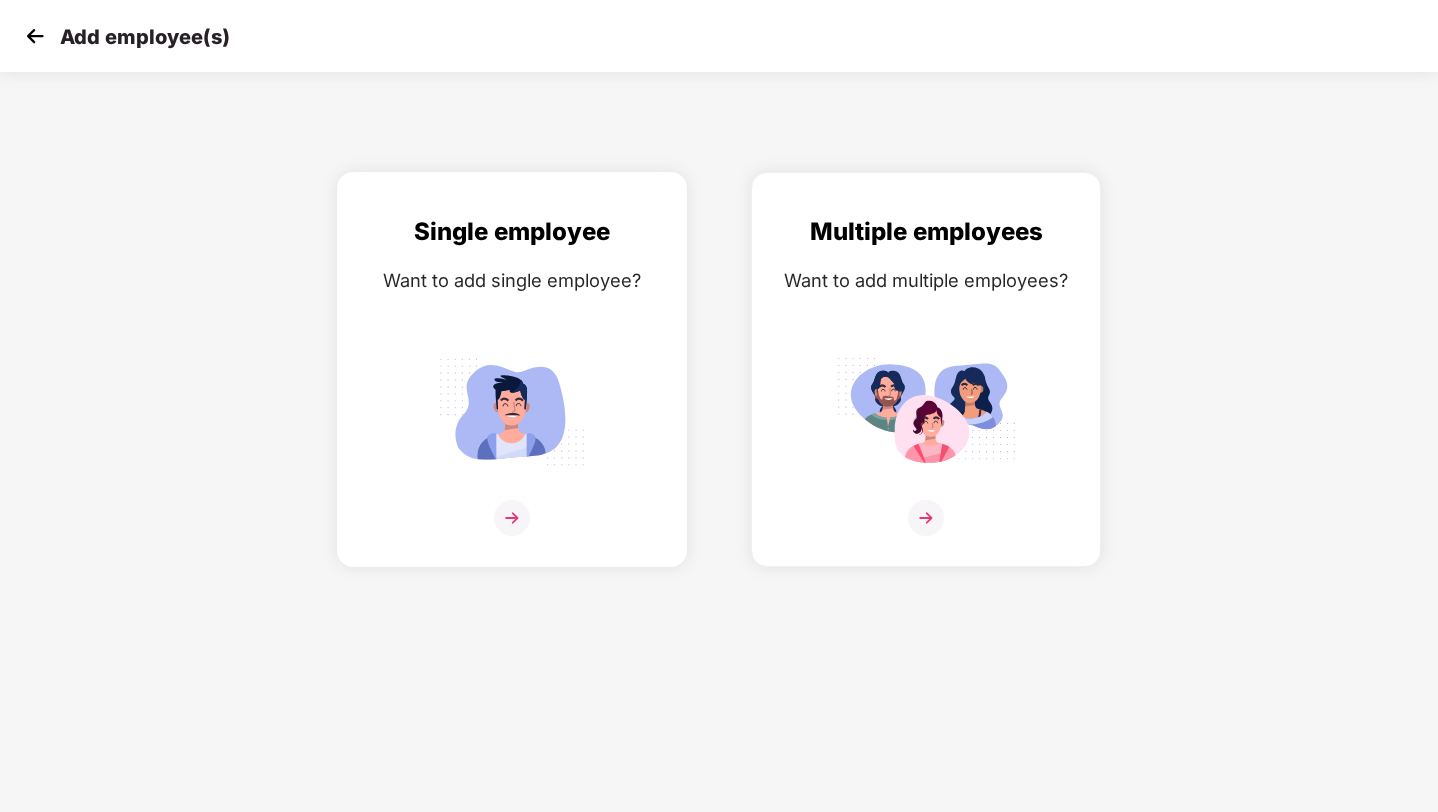 click on "Single employee Want to add single employee?" at bounding box center (512, 387) 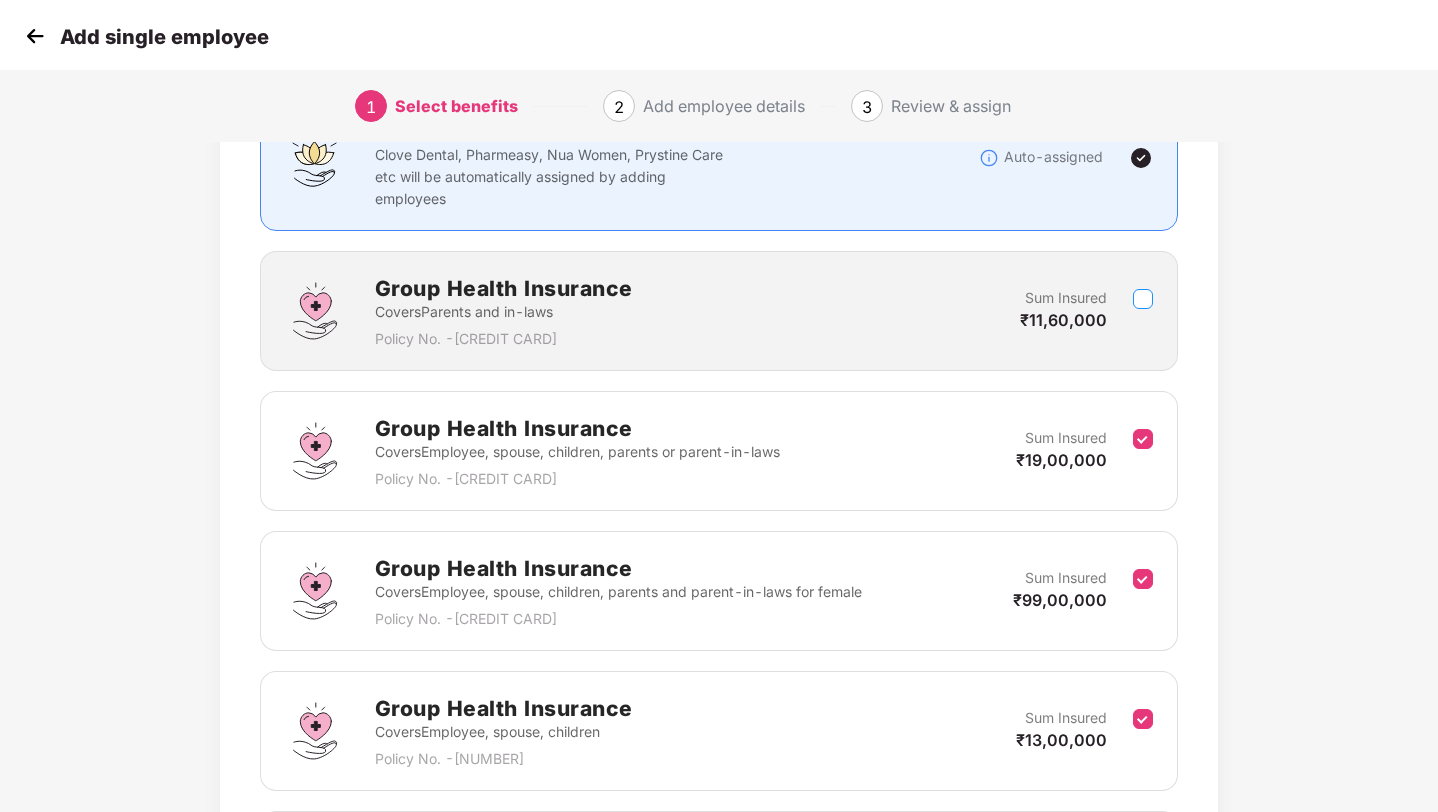 scroll, scrollTop: 221, scrollLeft: 0, axis: vertical 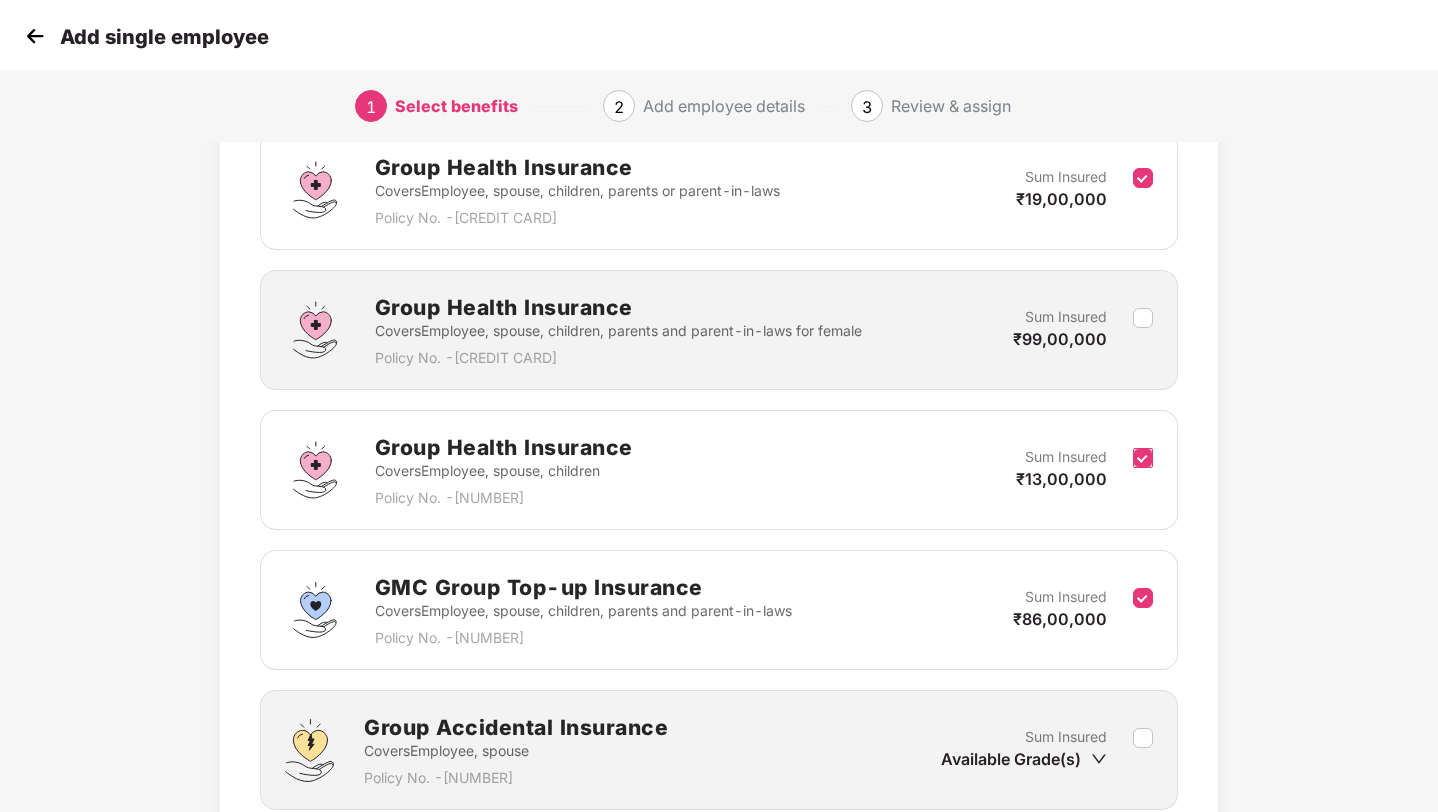click at bounding box center (1143, 470) 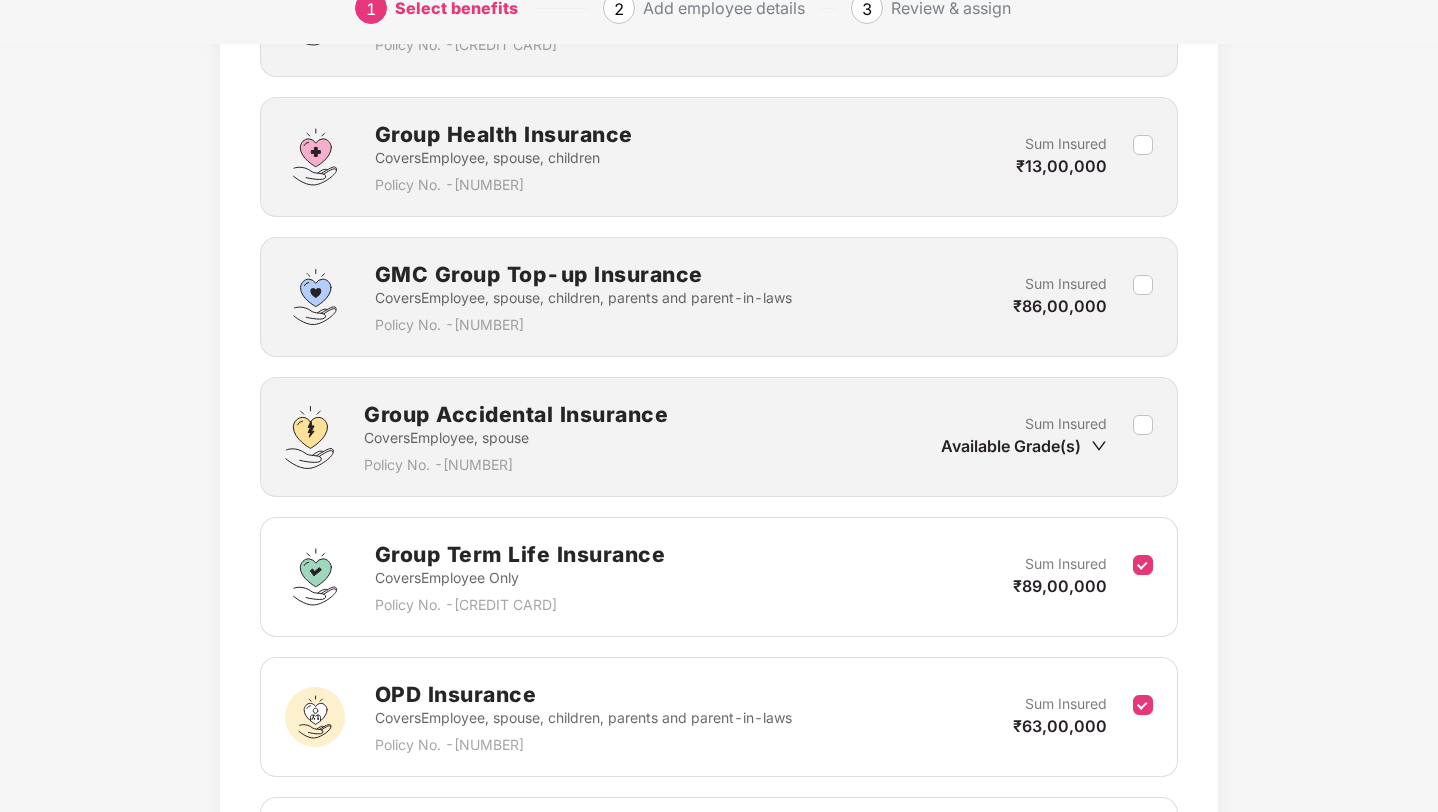 scroll, scrollTop: 799, scrollLeft: 0, axis: vertical 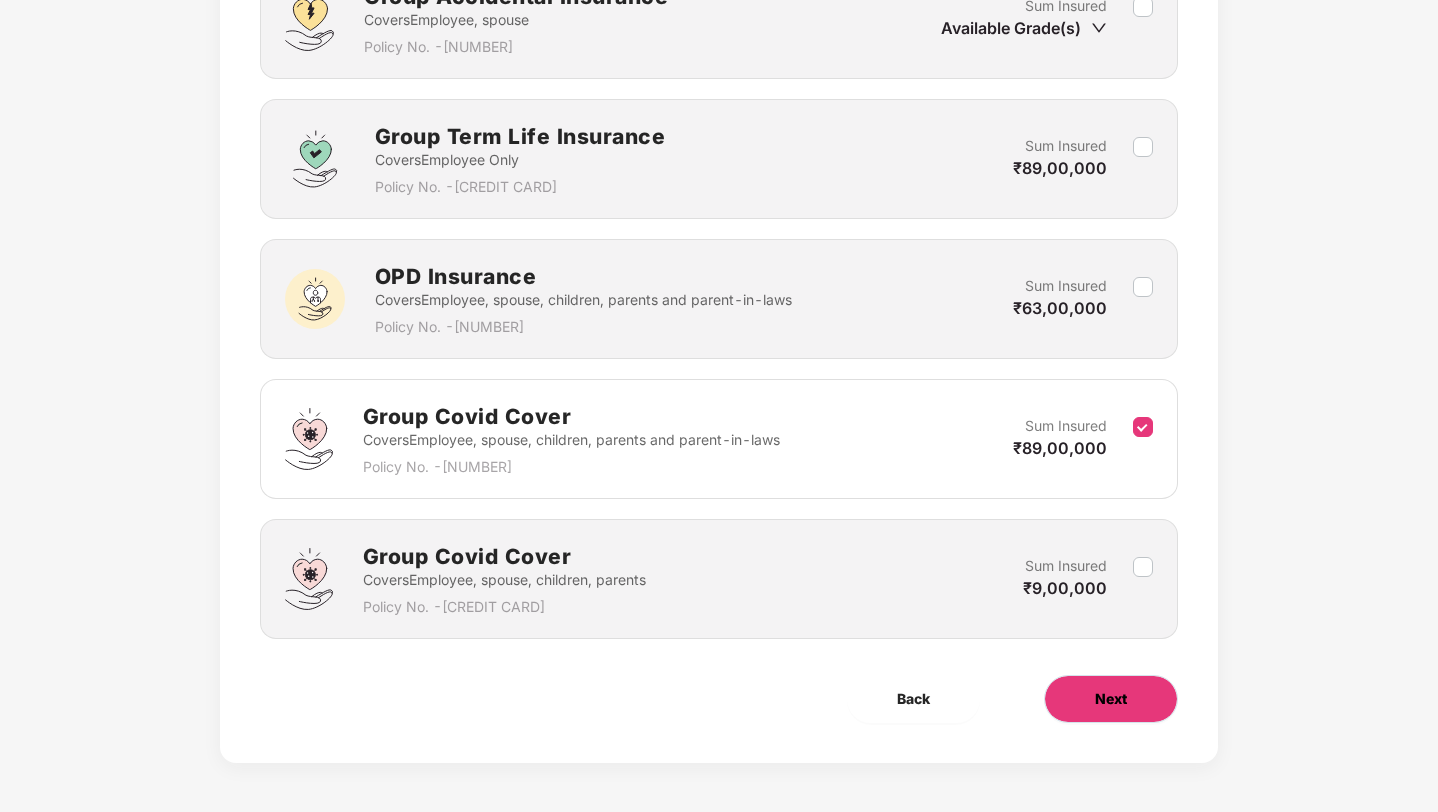 click on "Next" at bounding box center [1111, 699] 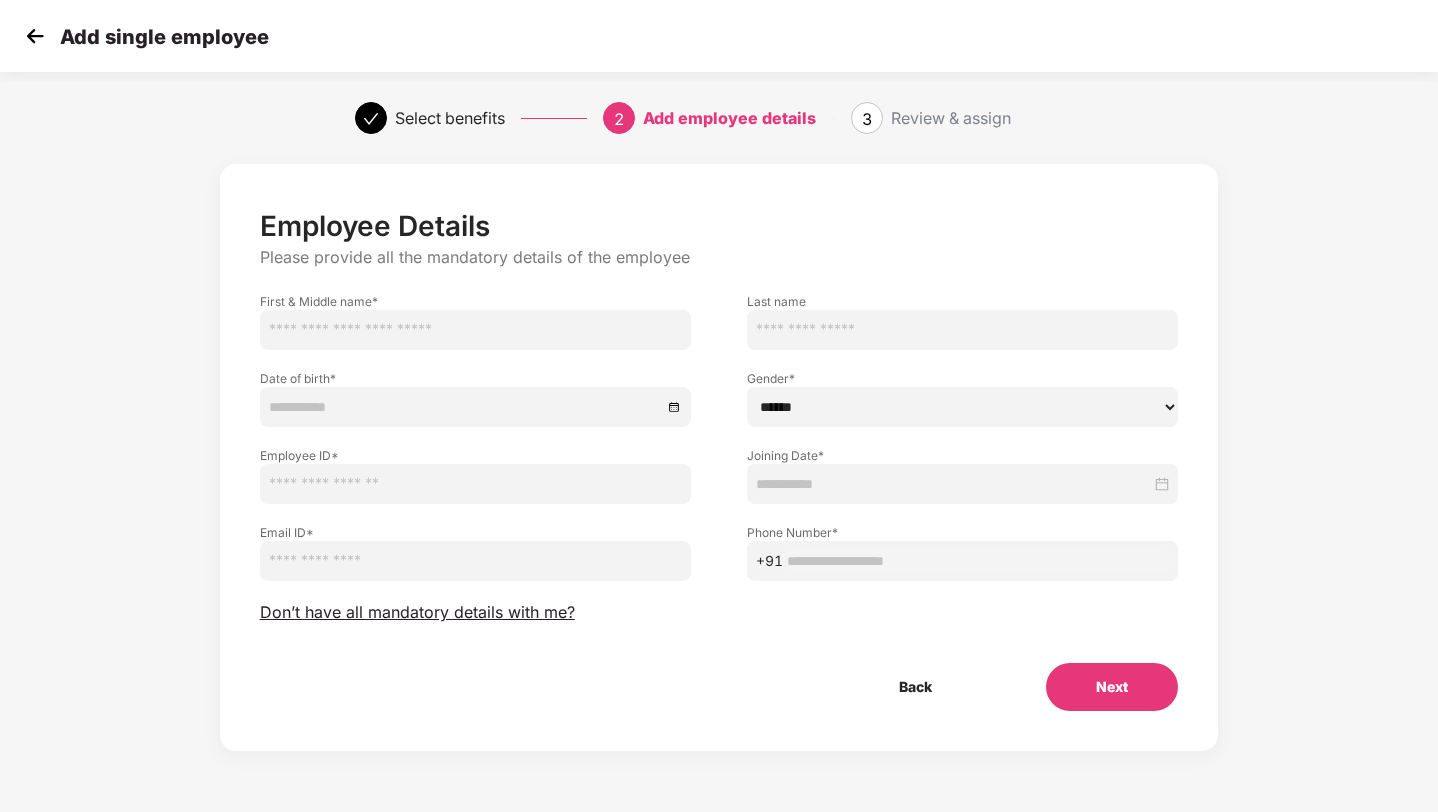 scroll, scrollTop: 0, scrollLeft: 0, axis: both 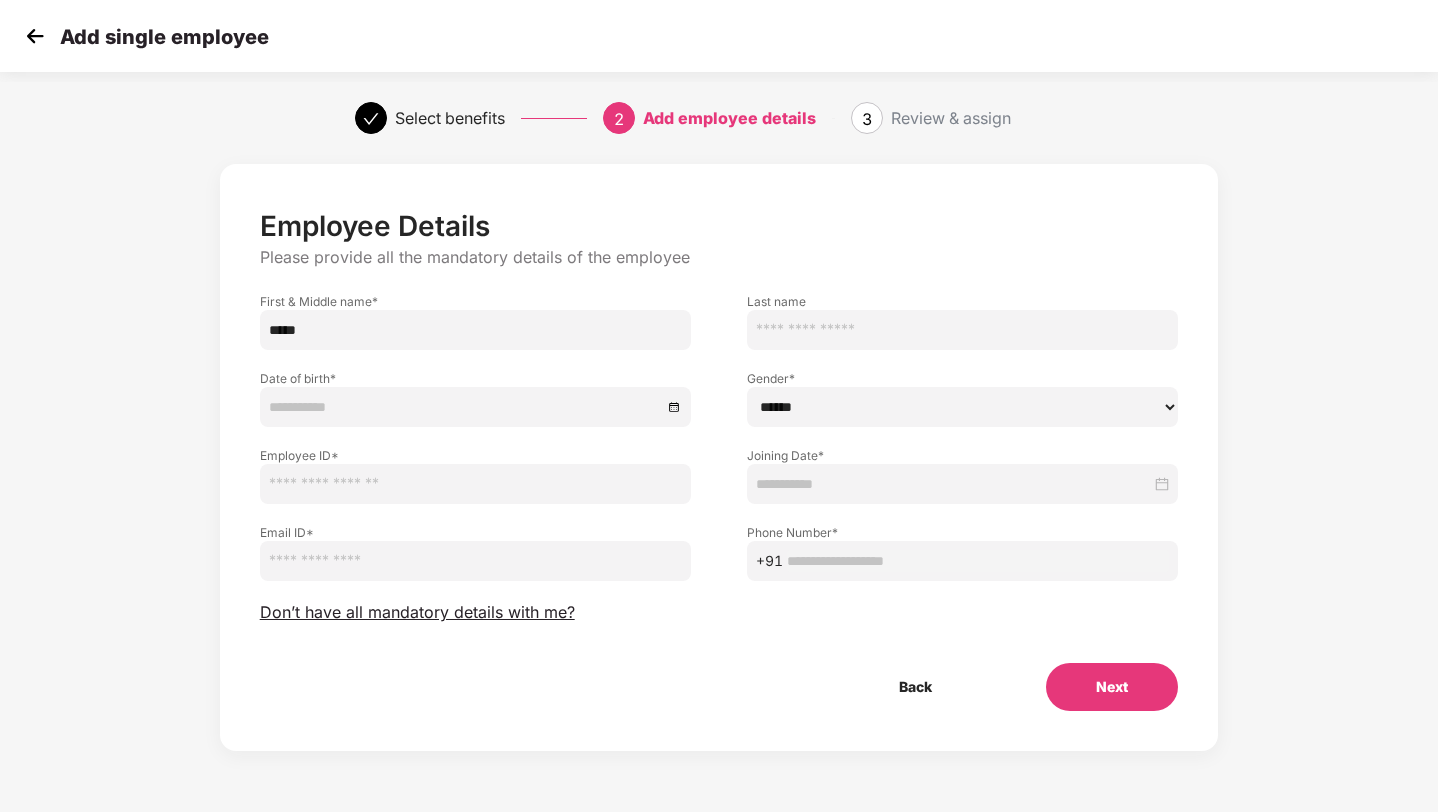 click at bounding box center [465, 407] 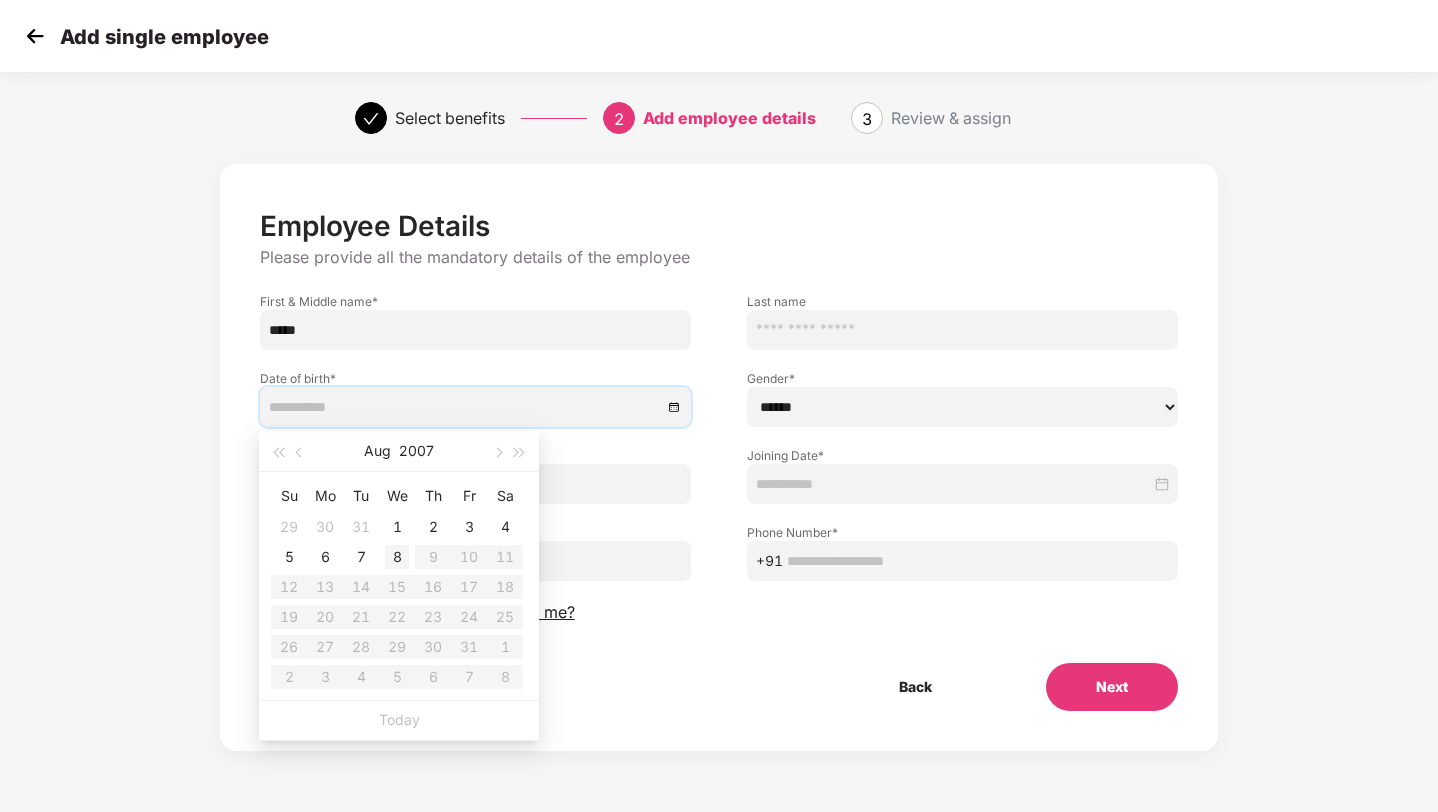 type on "**********" 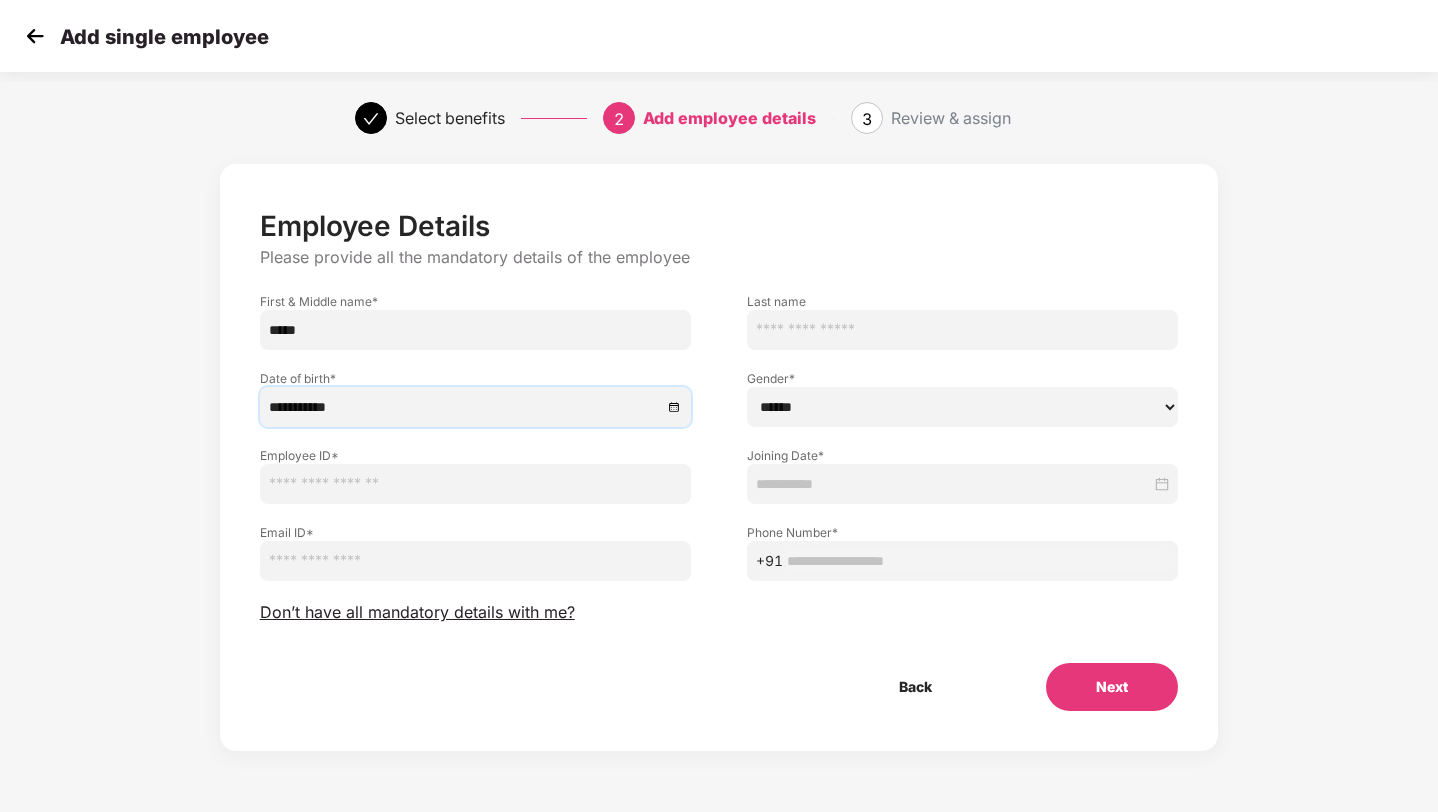 click on "****** **** ******" at bounding box center (962, 407) 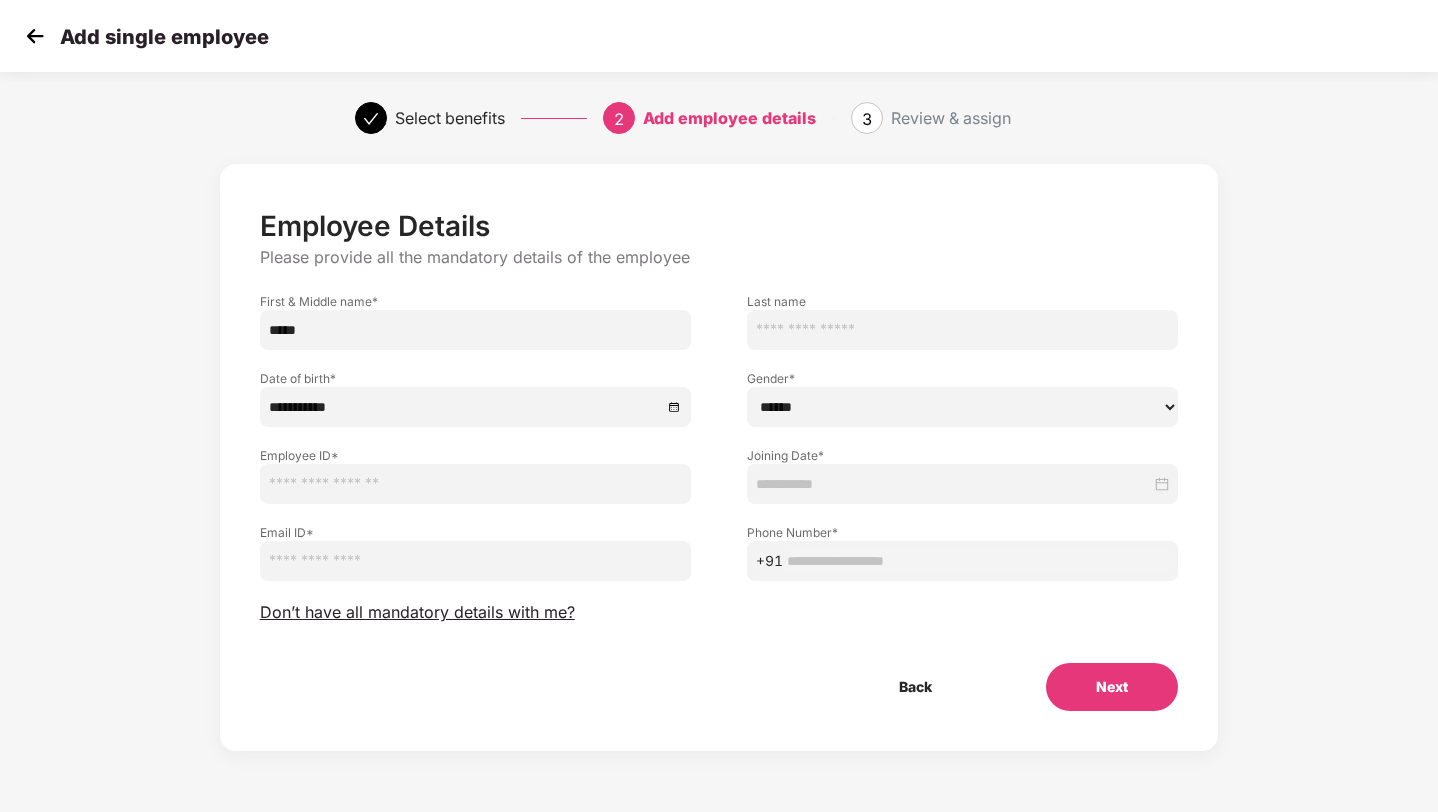 select on "****" 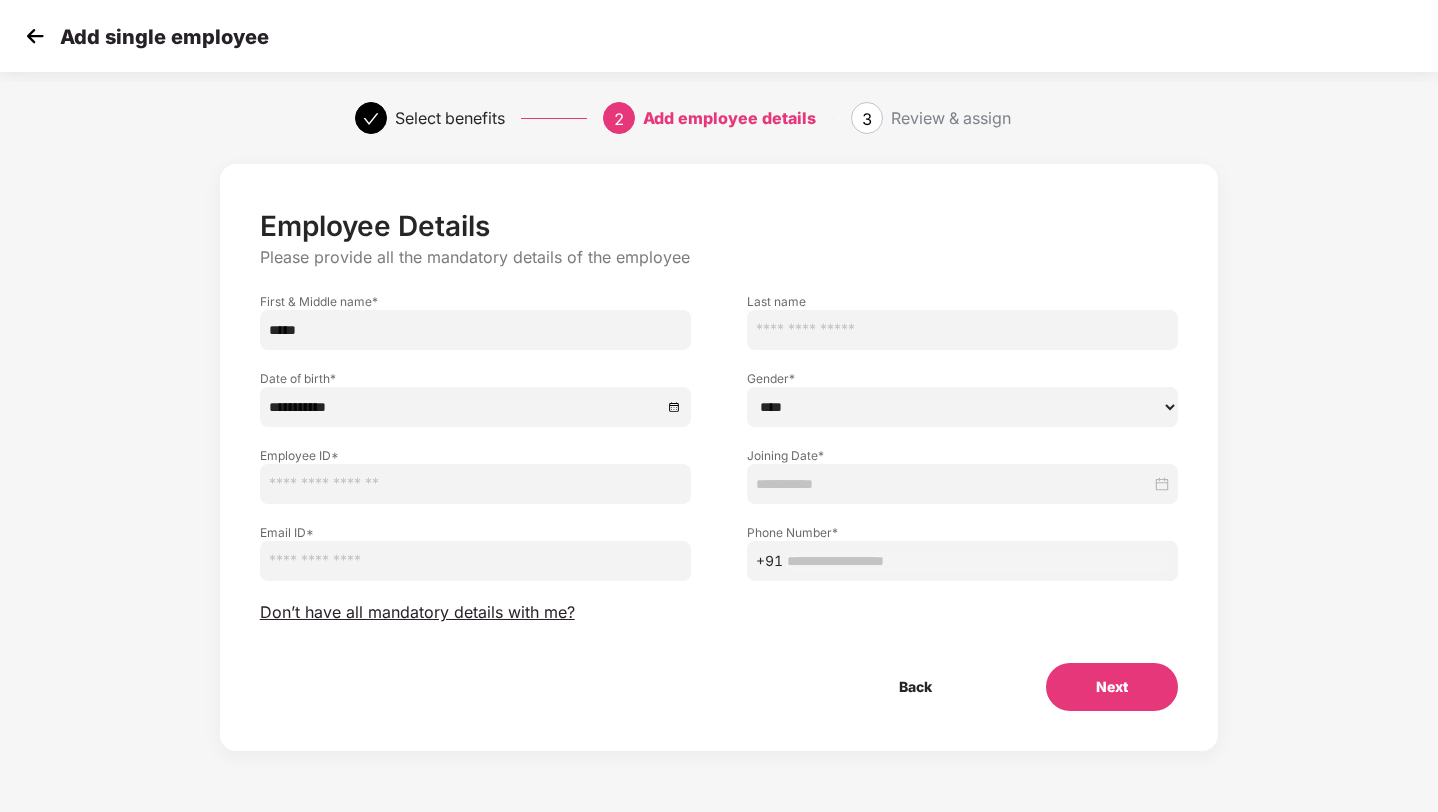 click at bounding box center (953, 484) 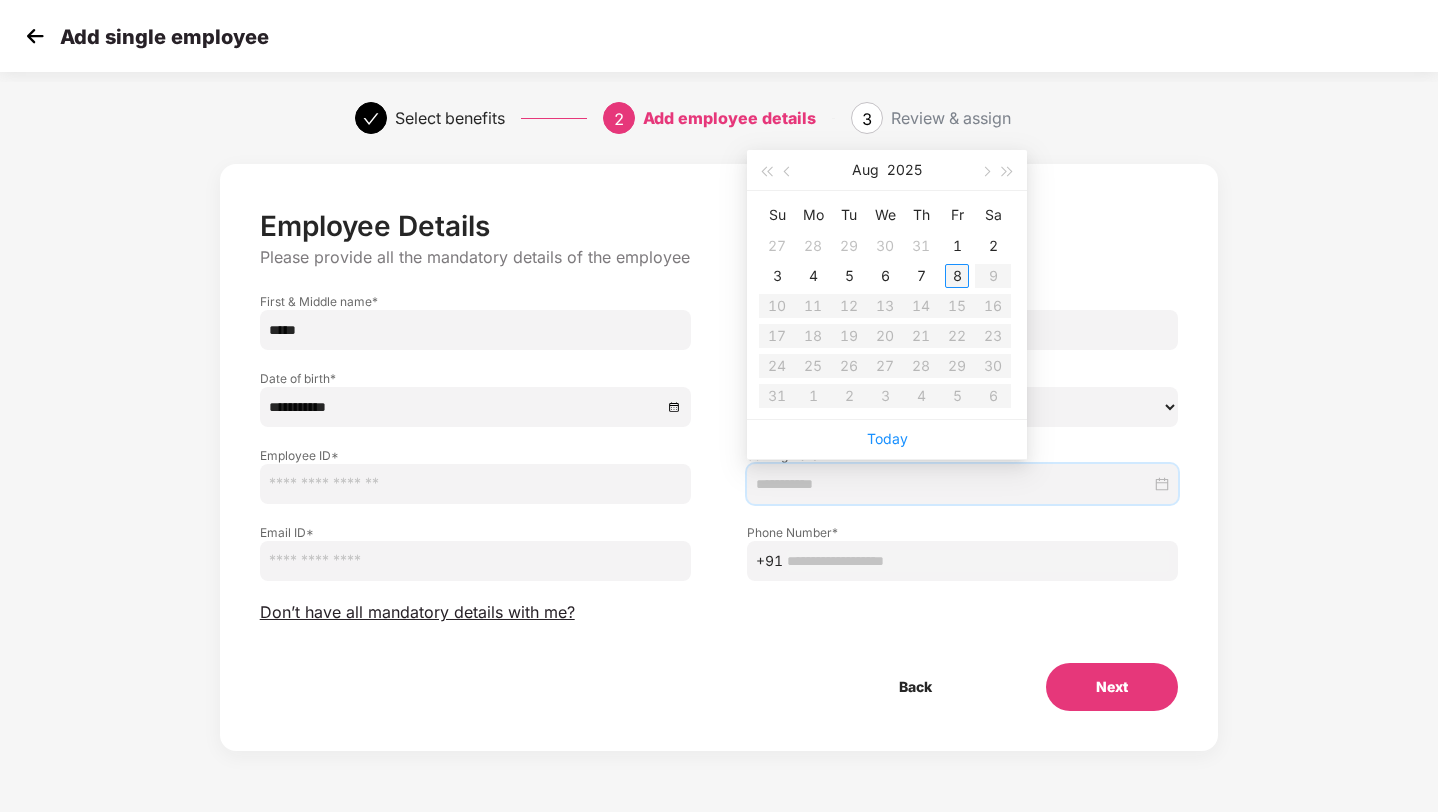 type on "**********" 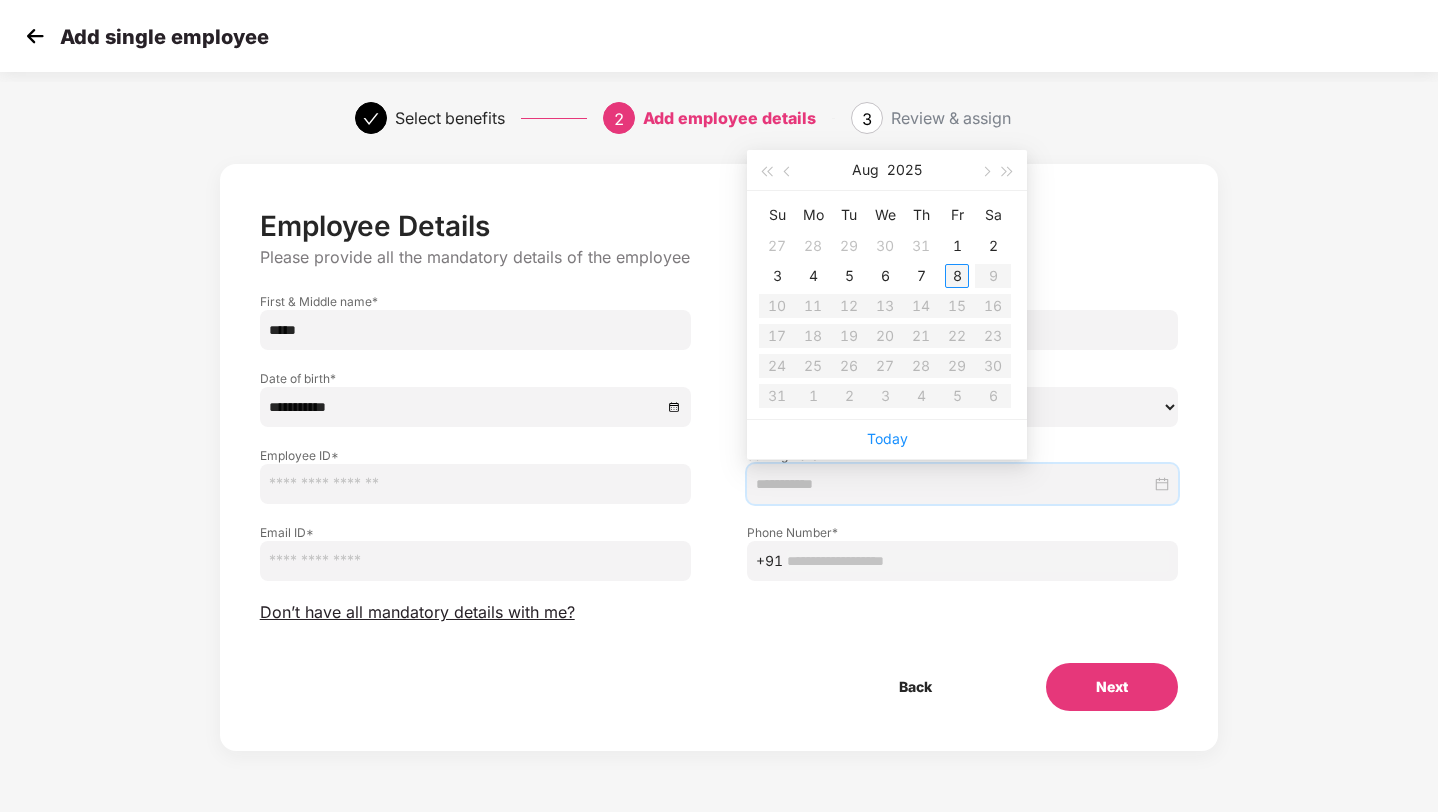 click on "8" at bounding box center [957, 276] 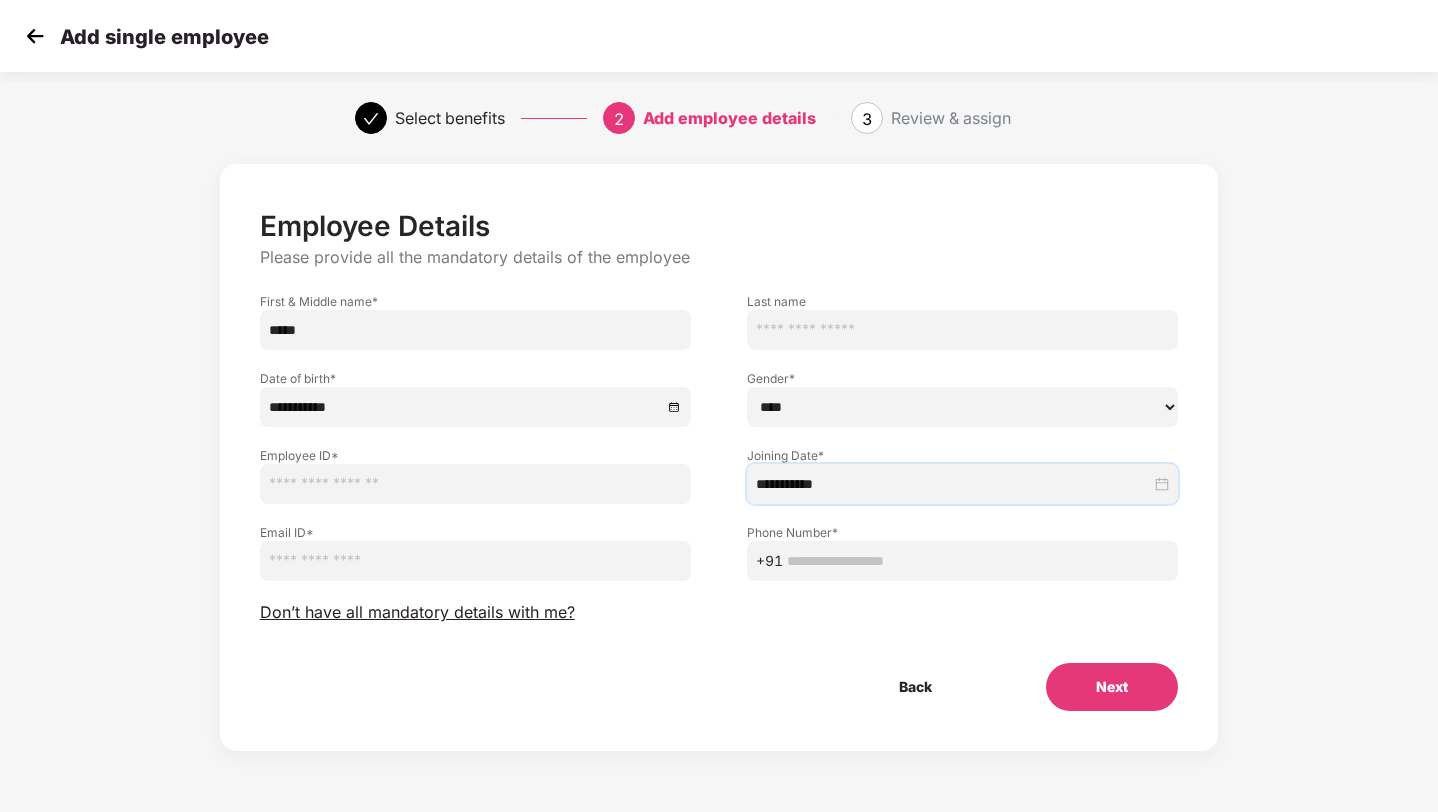 click at bounding box center (475, 484) 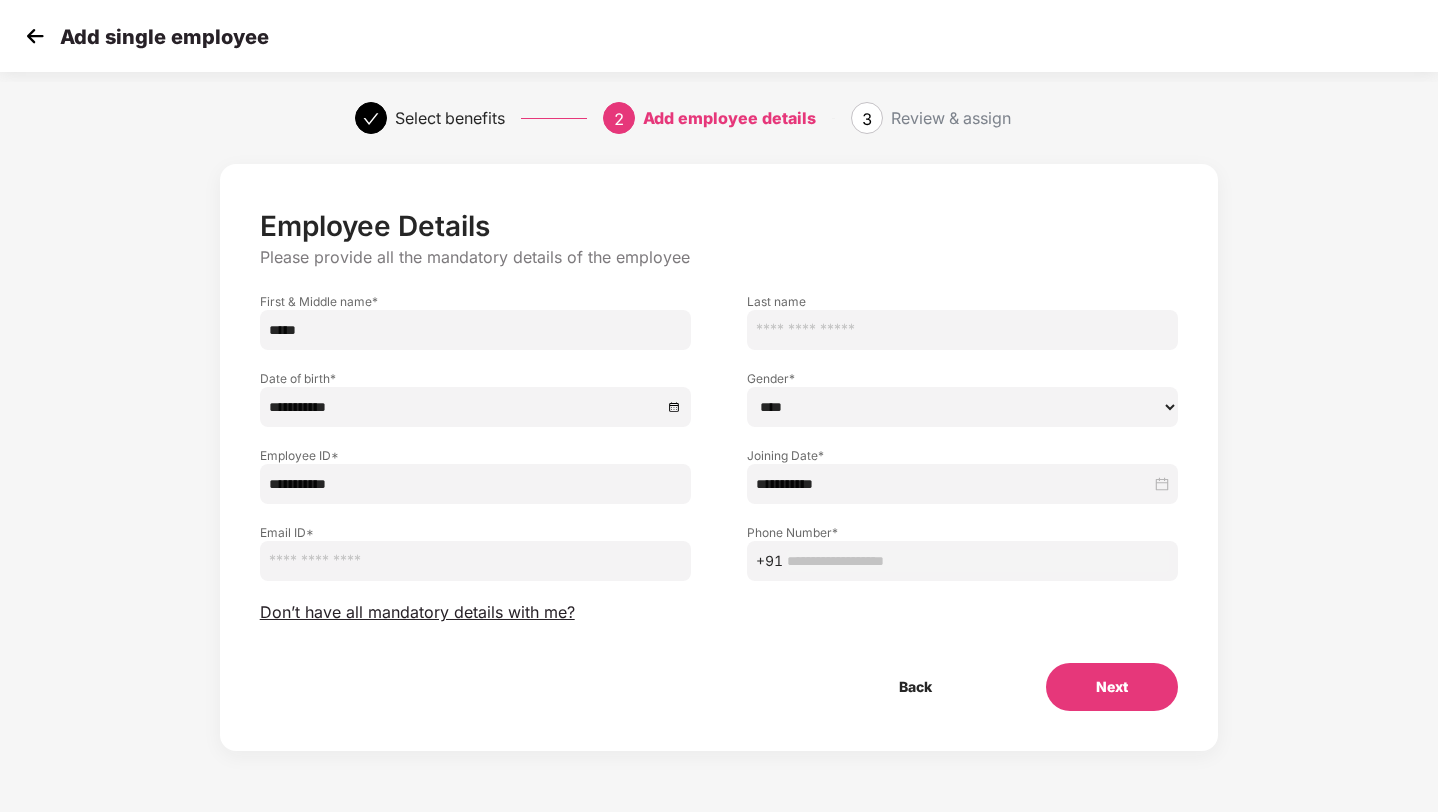 type on "**********" 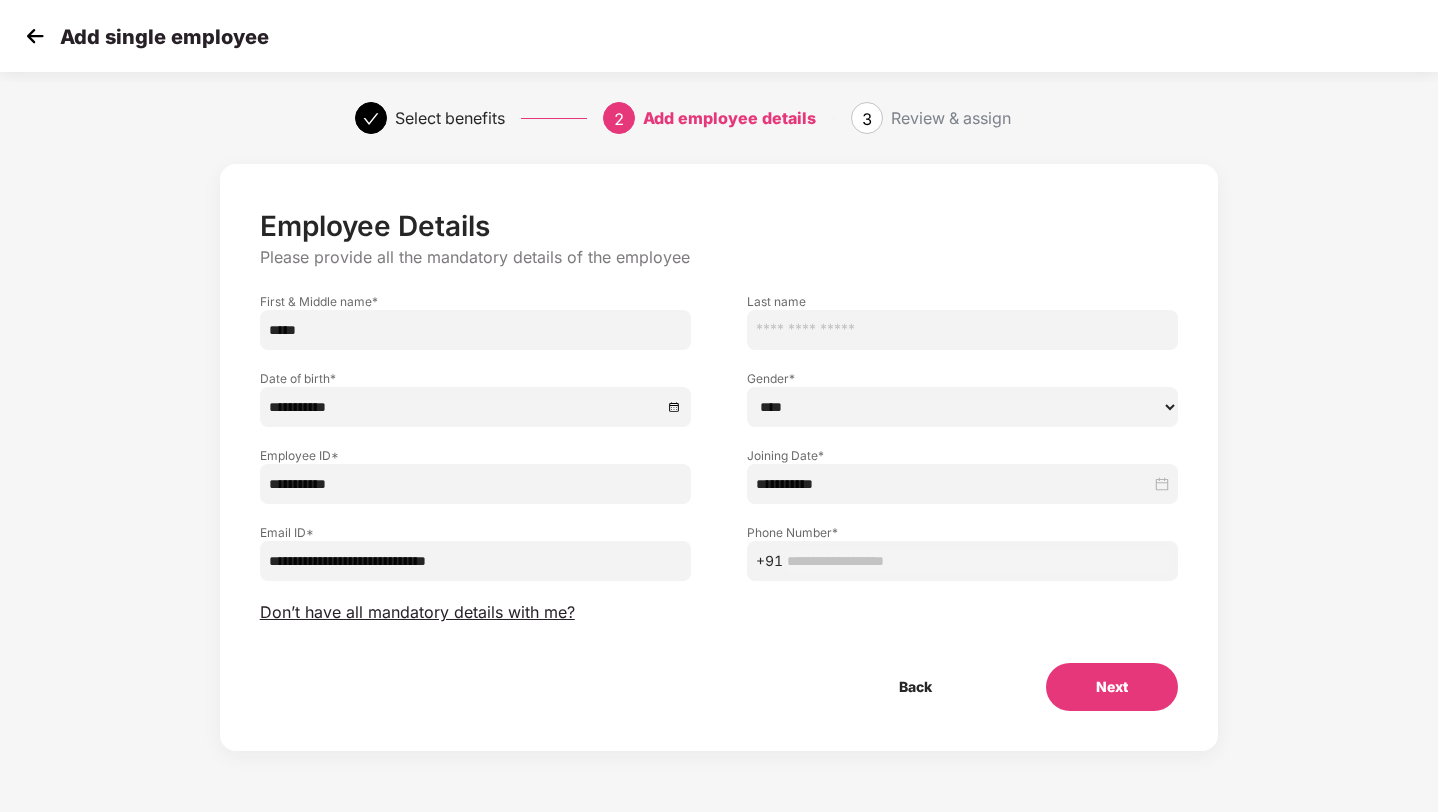 click on "**********" at bounding box center [475, 561] 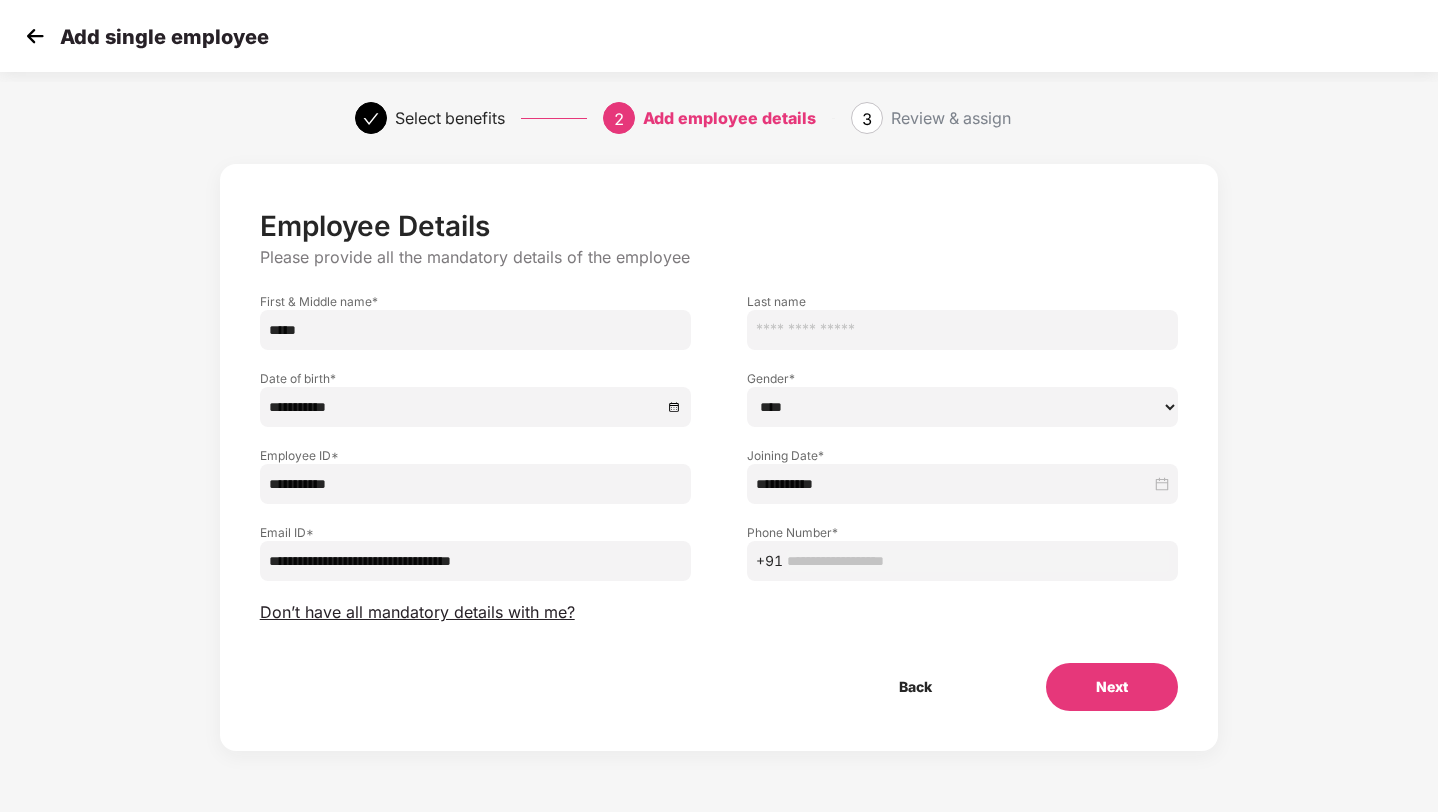 type on "**********" 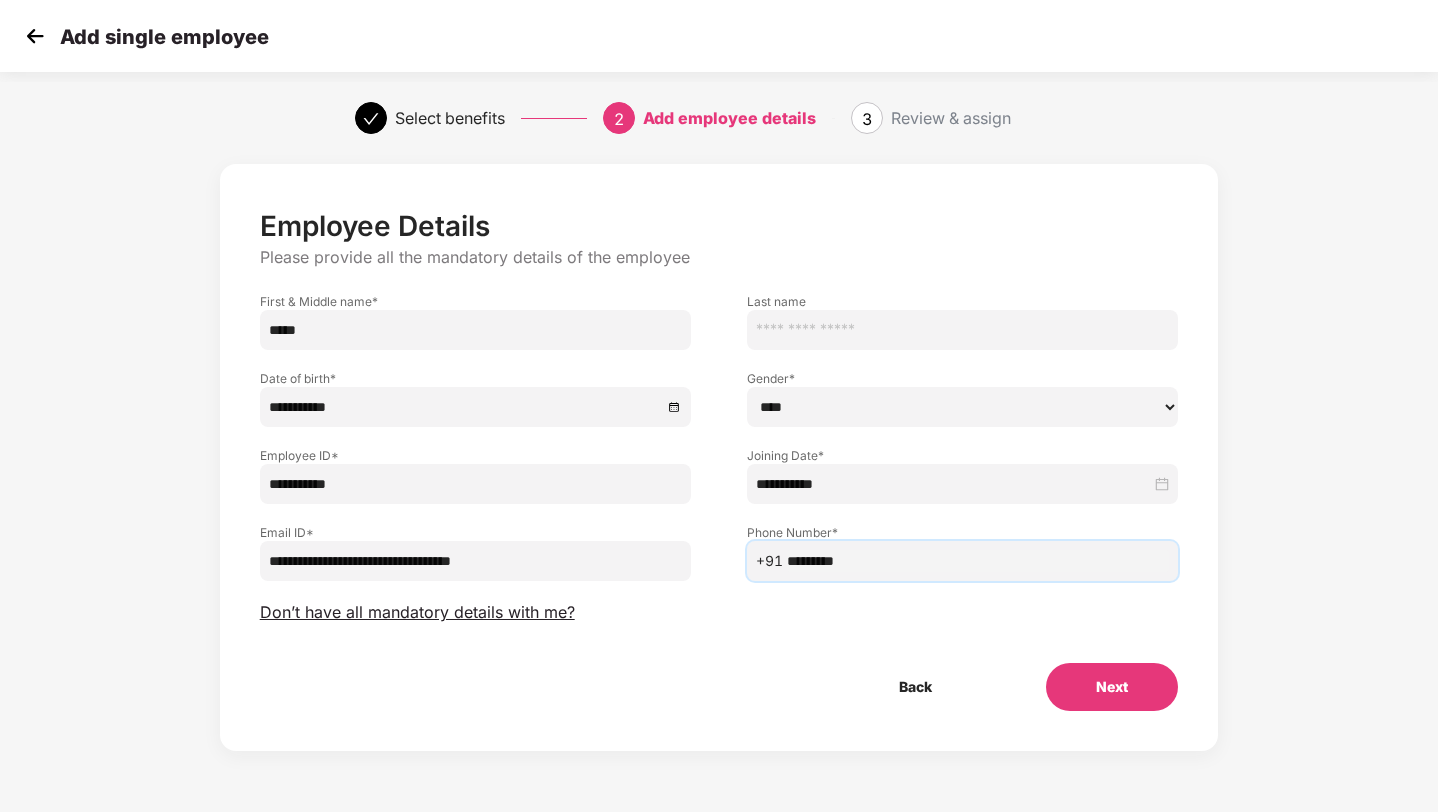 type on "**********" 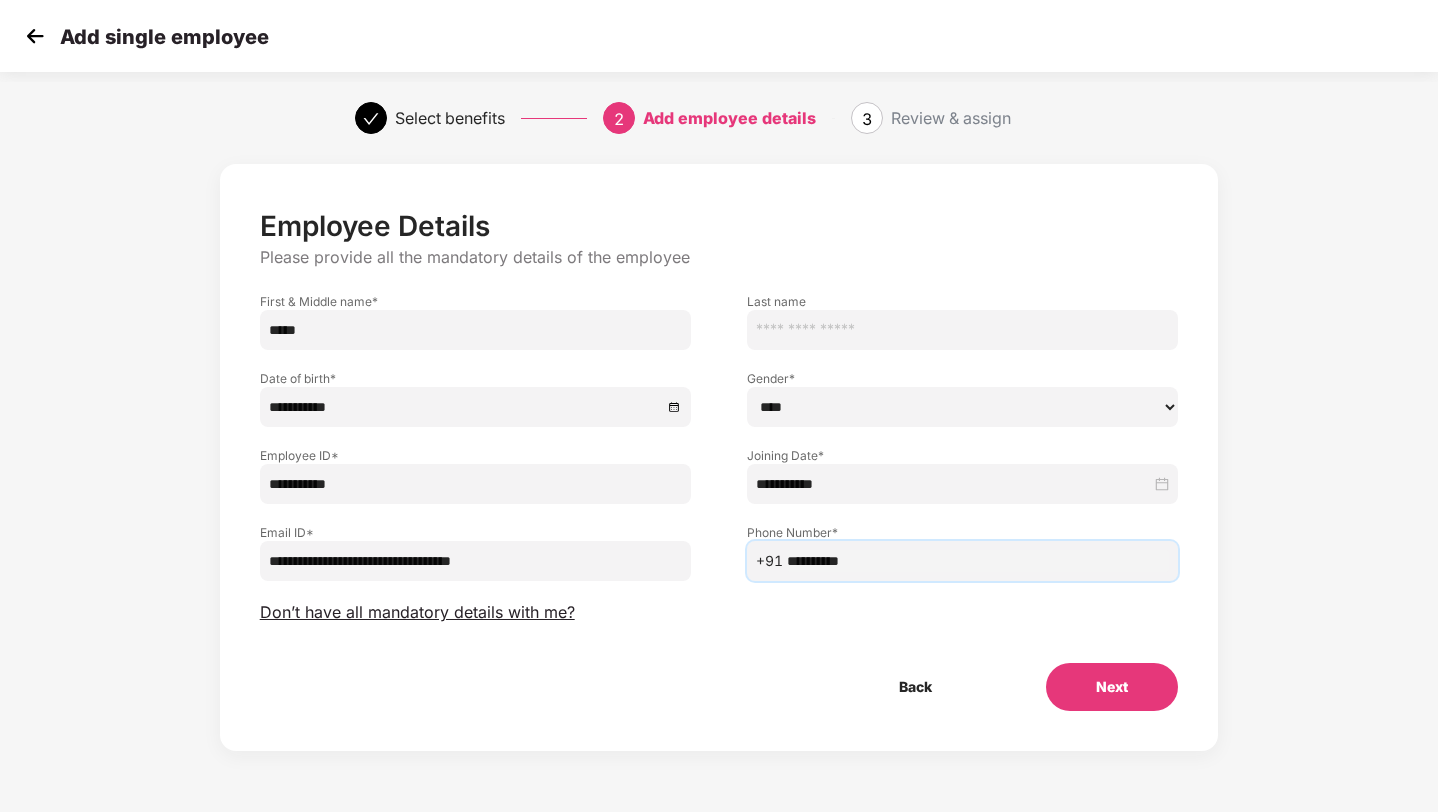 click on "Next" at bounding box center (1112, 687) 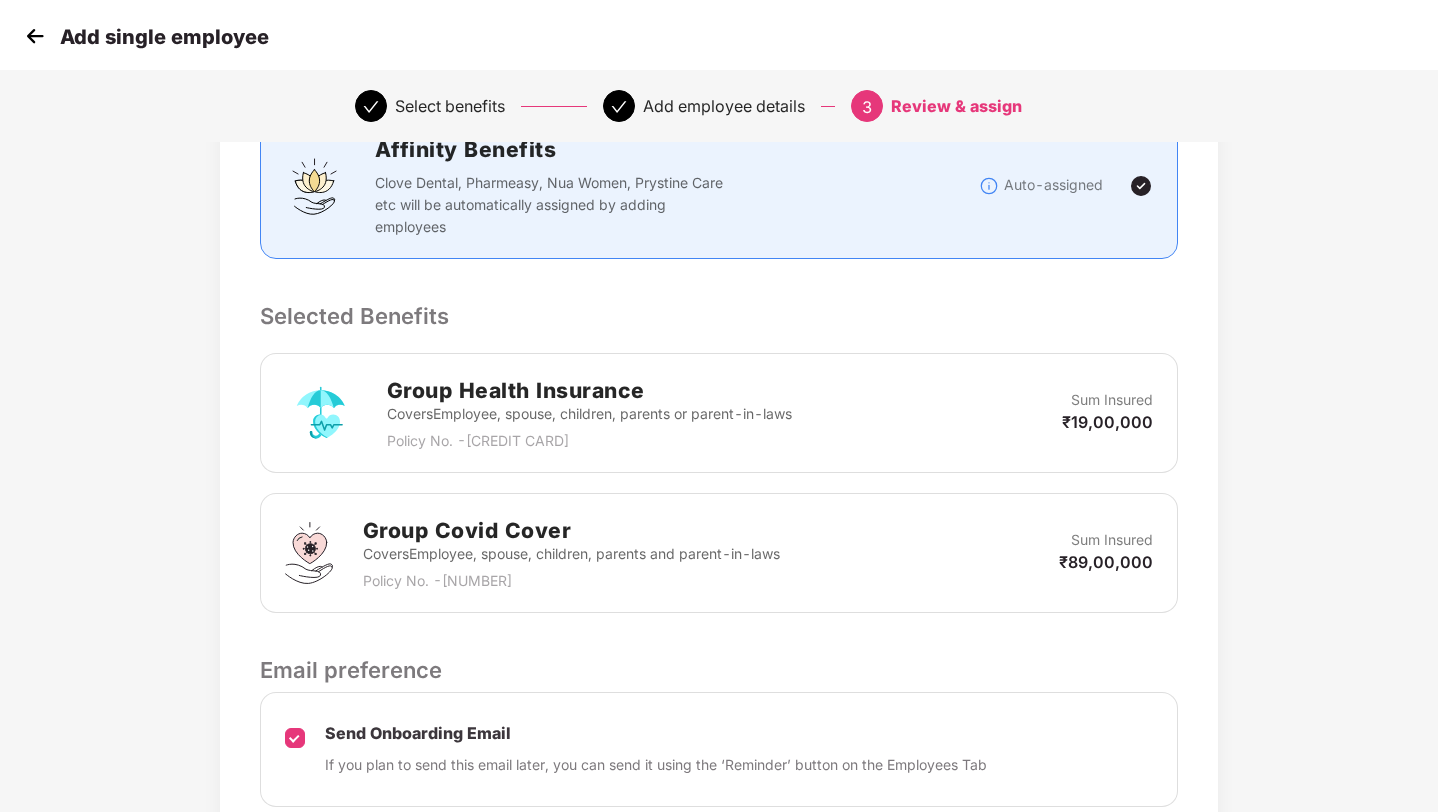 scroll, scrollTop: 502, scrollLeft: 0, axis: vertical 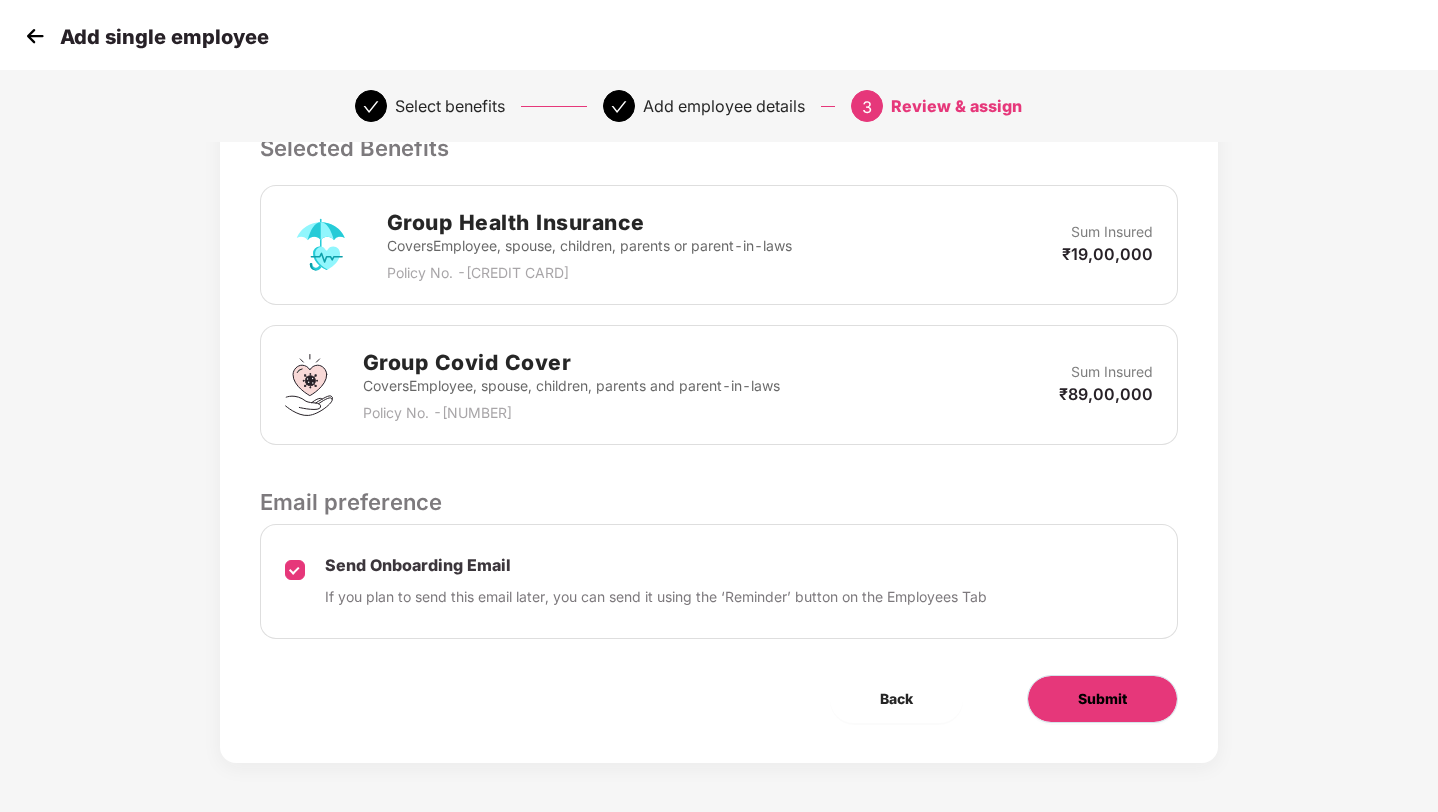 click on "Submit" at bounding box center [1102, 699] 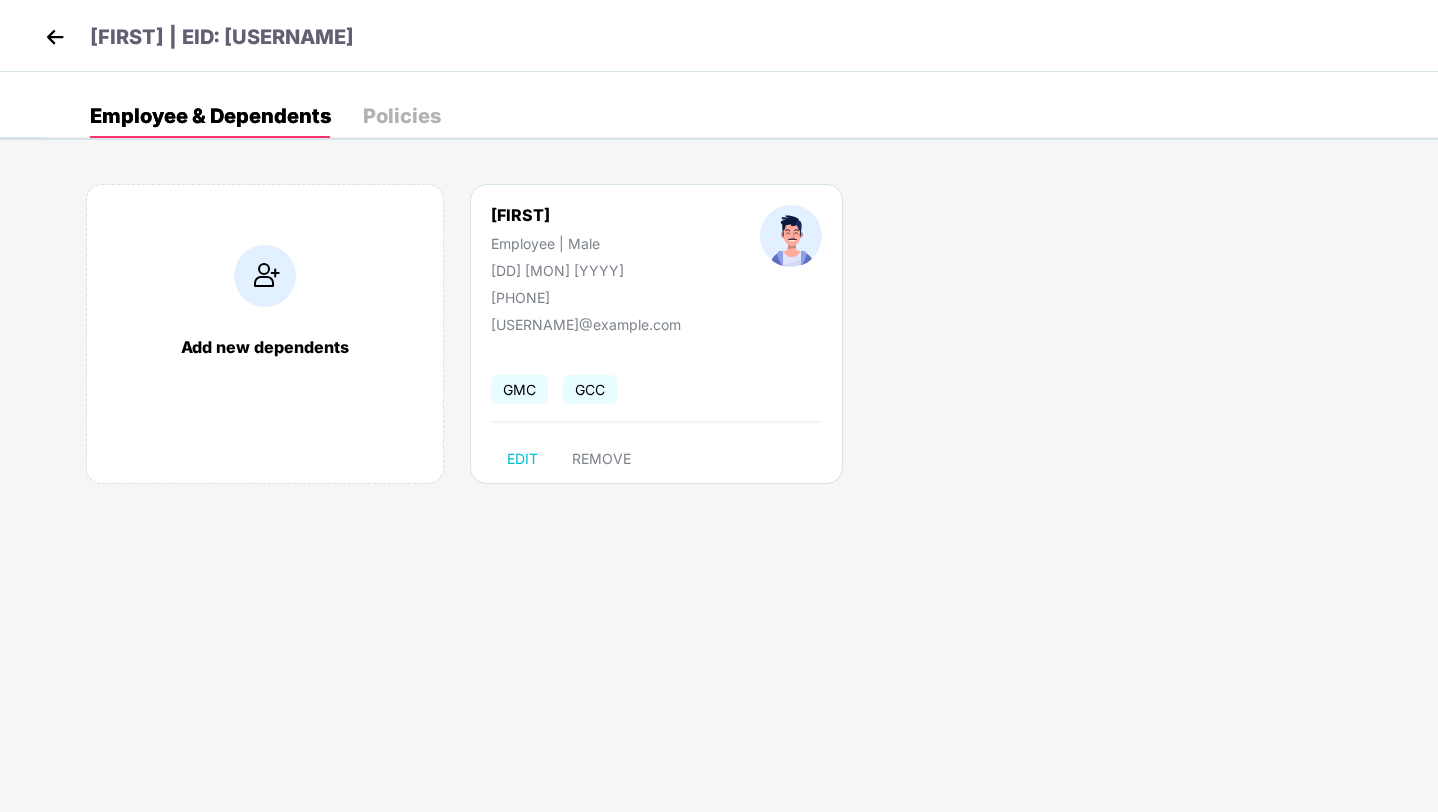 scroll, scrollTop: 0, scrollLeft: 0, axis: both 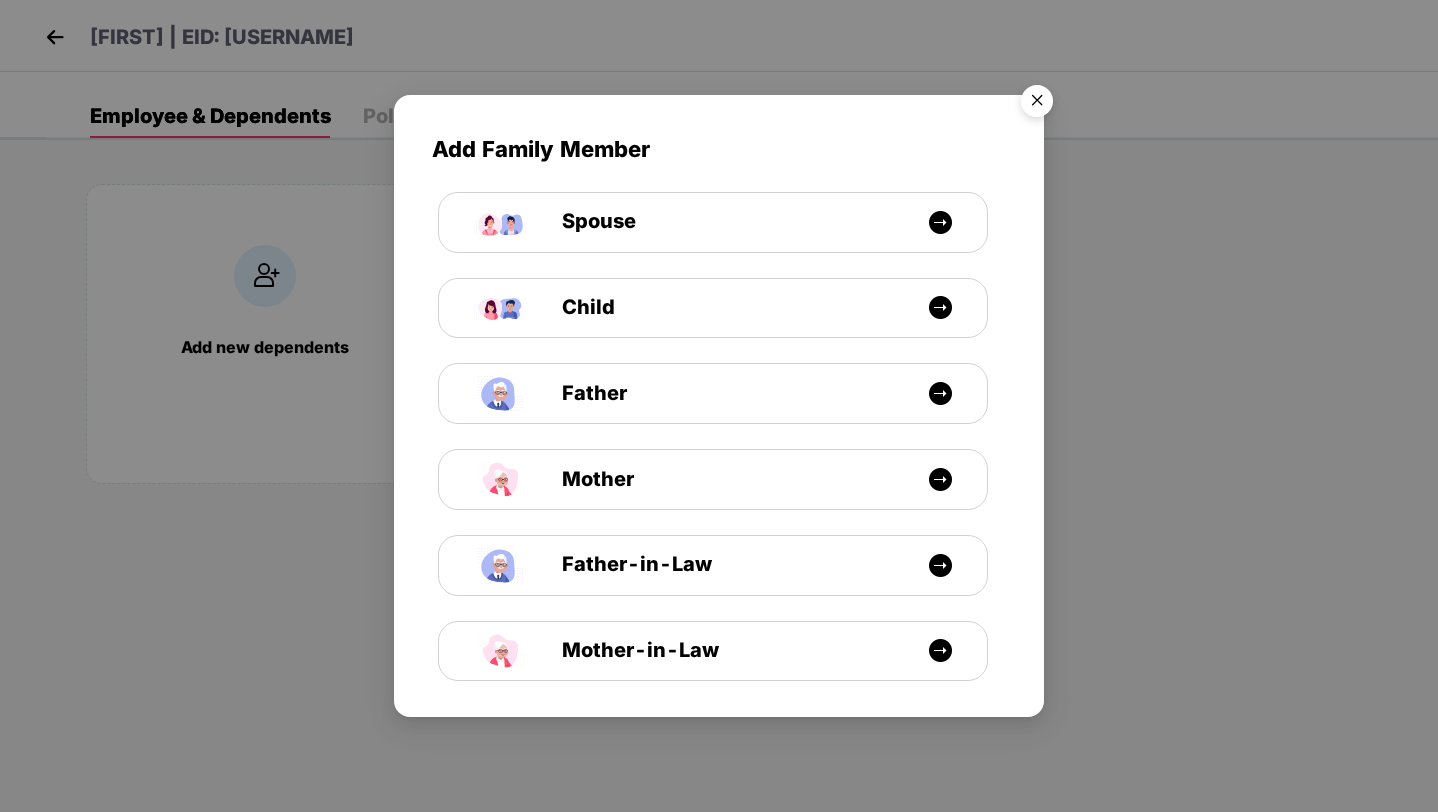 click at bounding box center (1037, 104) 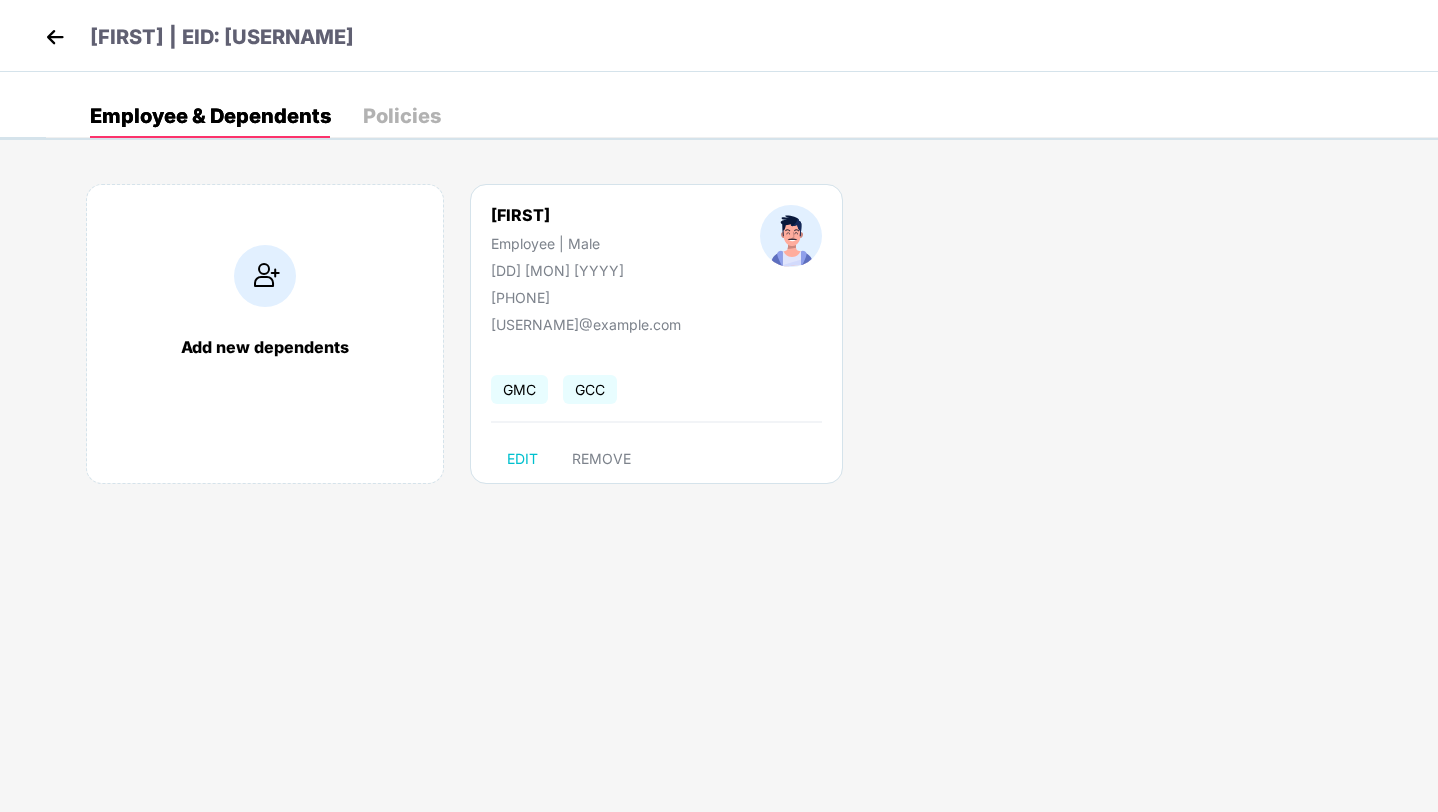 click at bounding box center (55, 37) 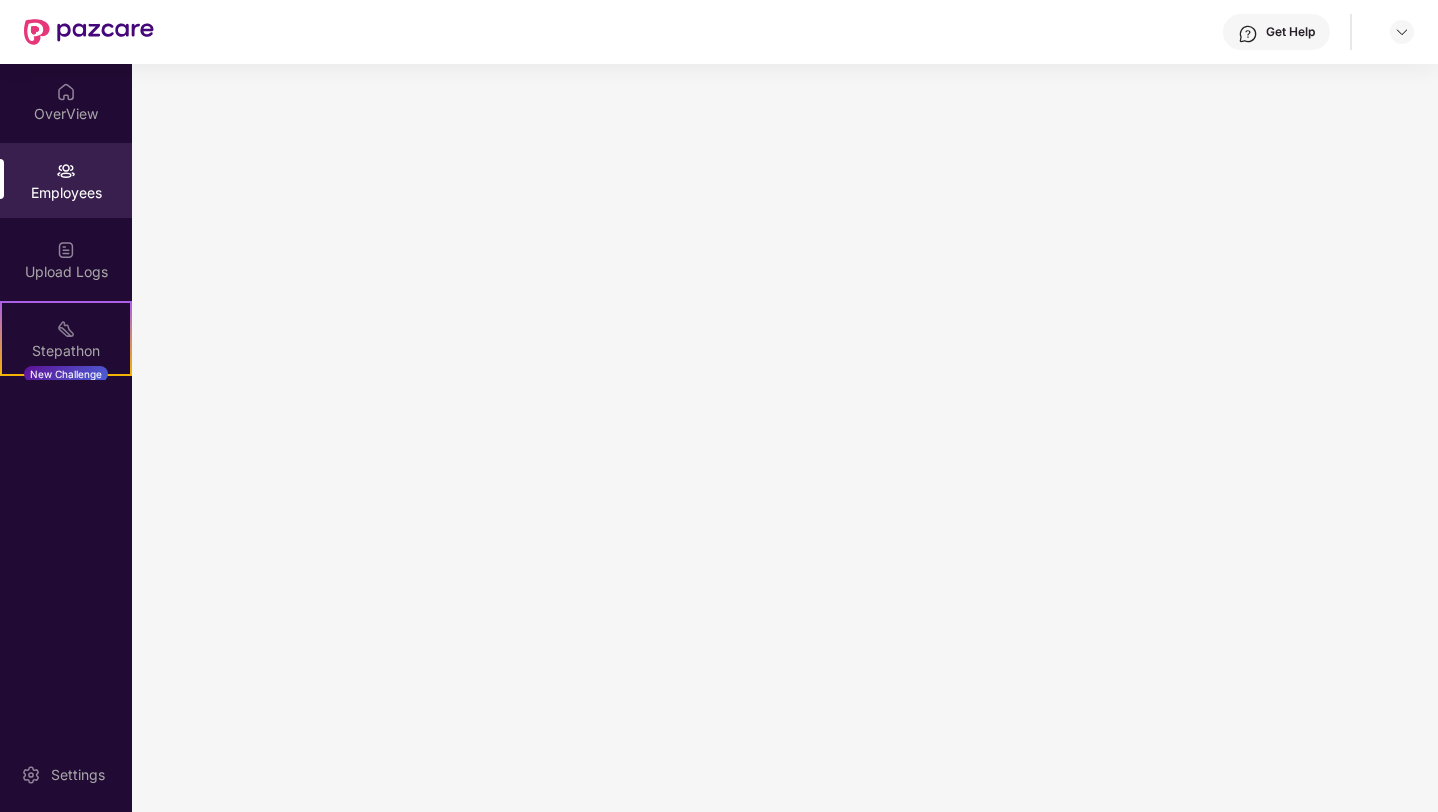 scroll, scrollTop: 0, scrollLeft: 0, axis: both 